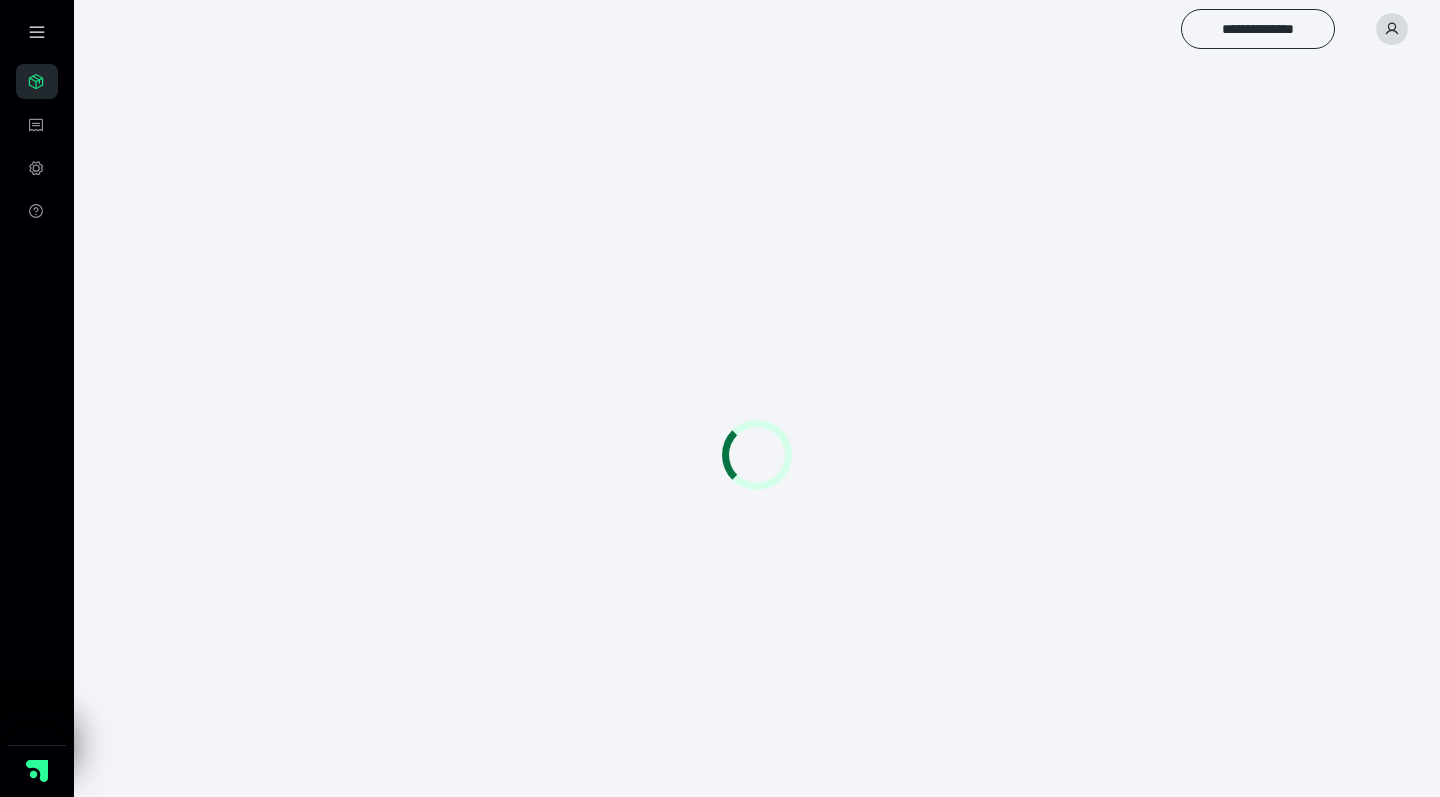 scroll, scrollTop: 0, scrollLeft: 0, axis: both 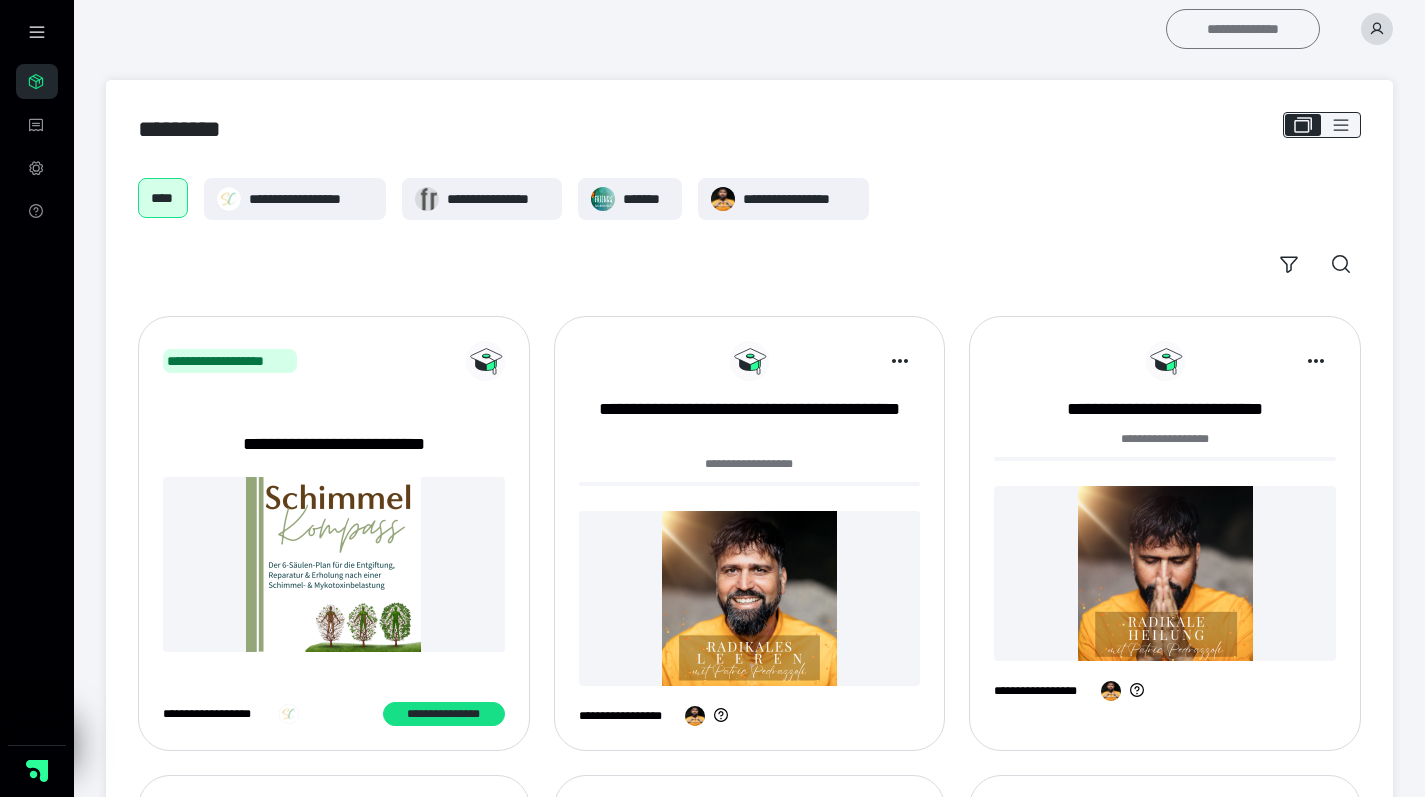 click on "**********" at bounding box center (1243, 29) 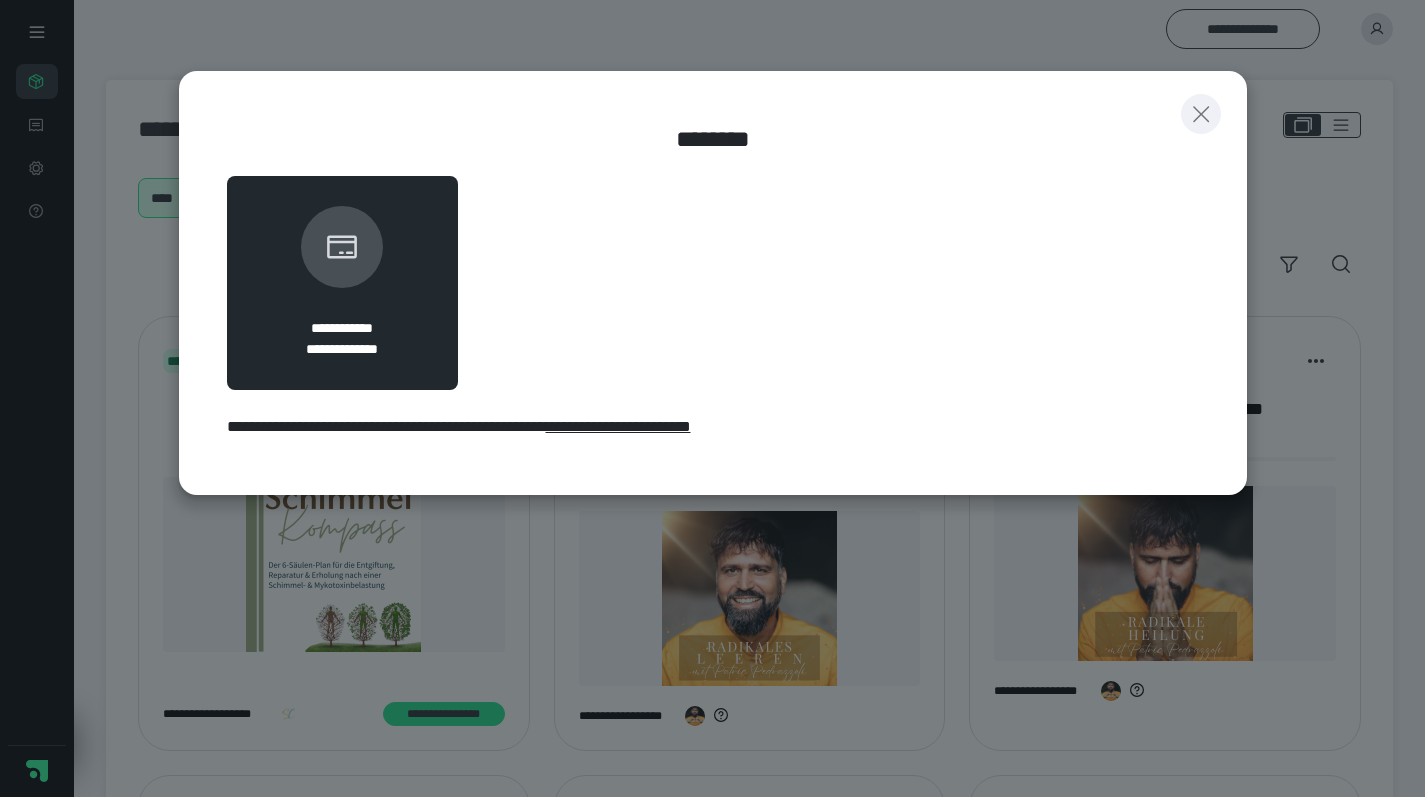 click 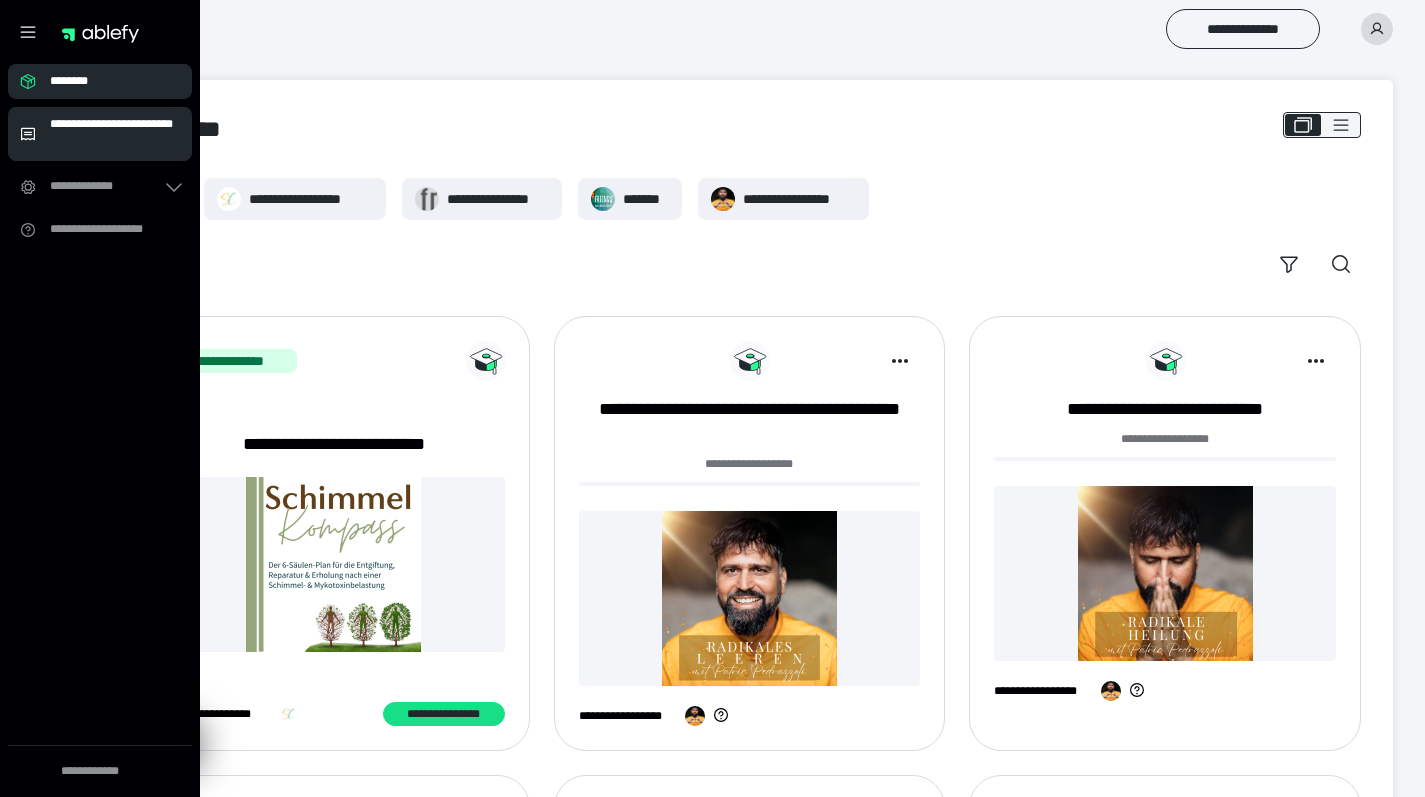 click on "**********" at bounding box center [100, 134] 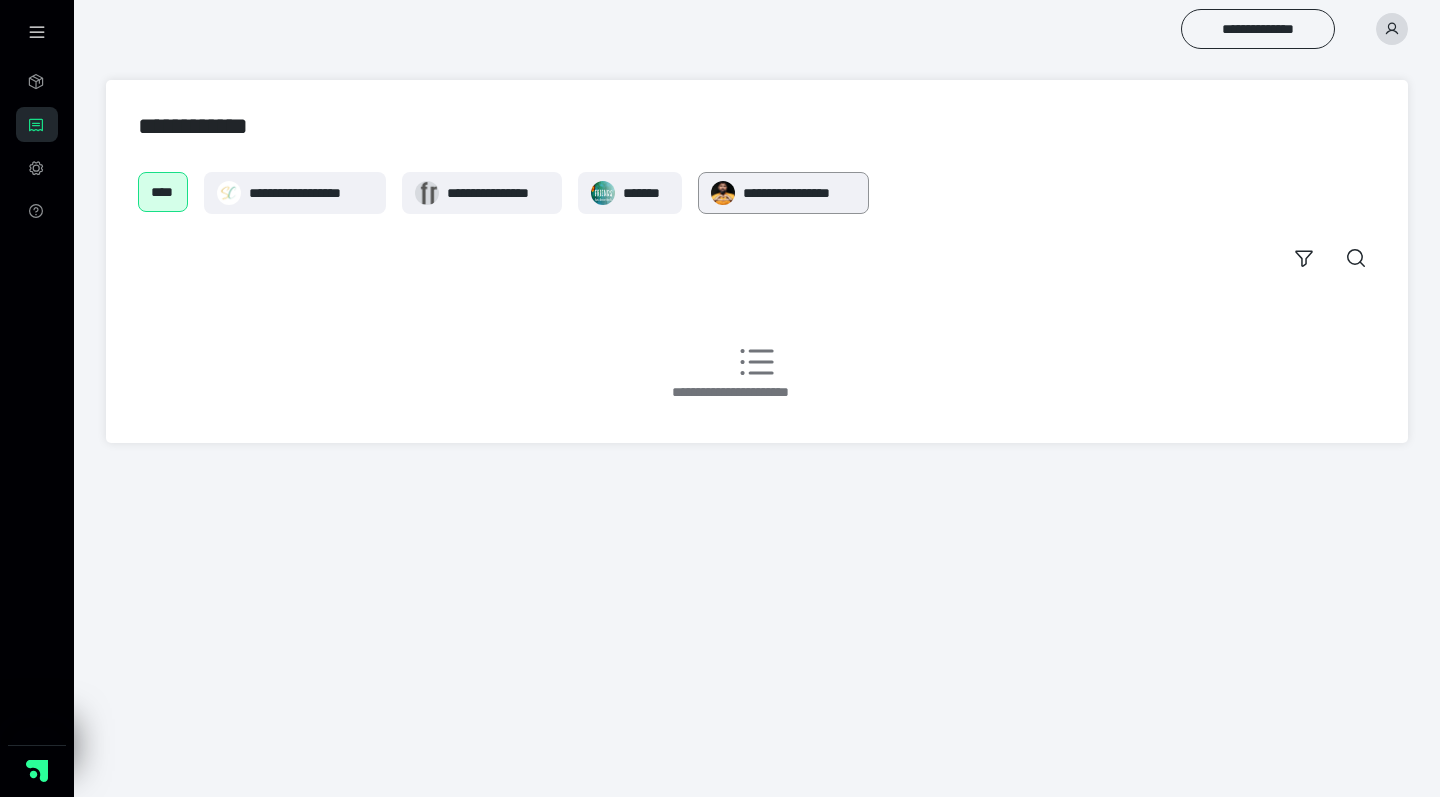 click on "**********" at bounding box center [799, 193] 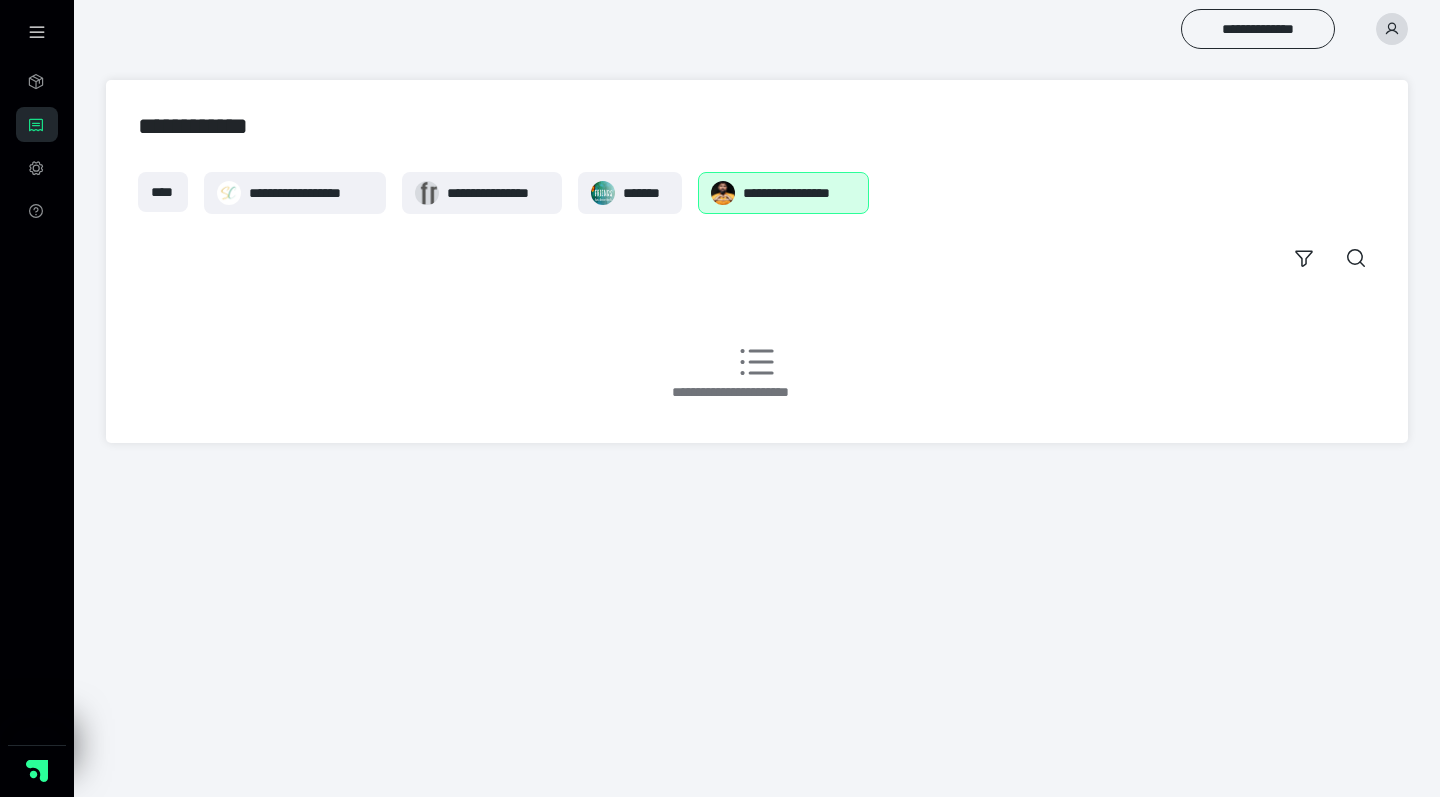 click on "**********" at bounding box center (799, 193) 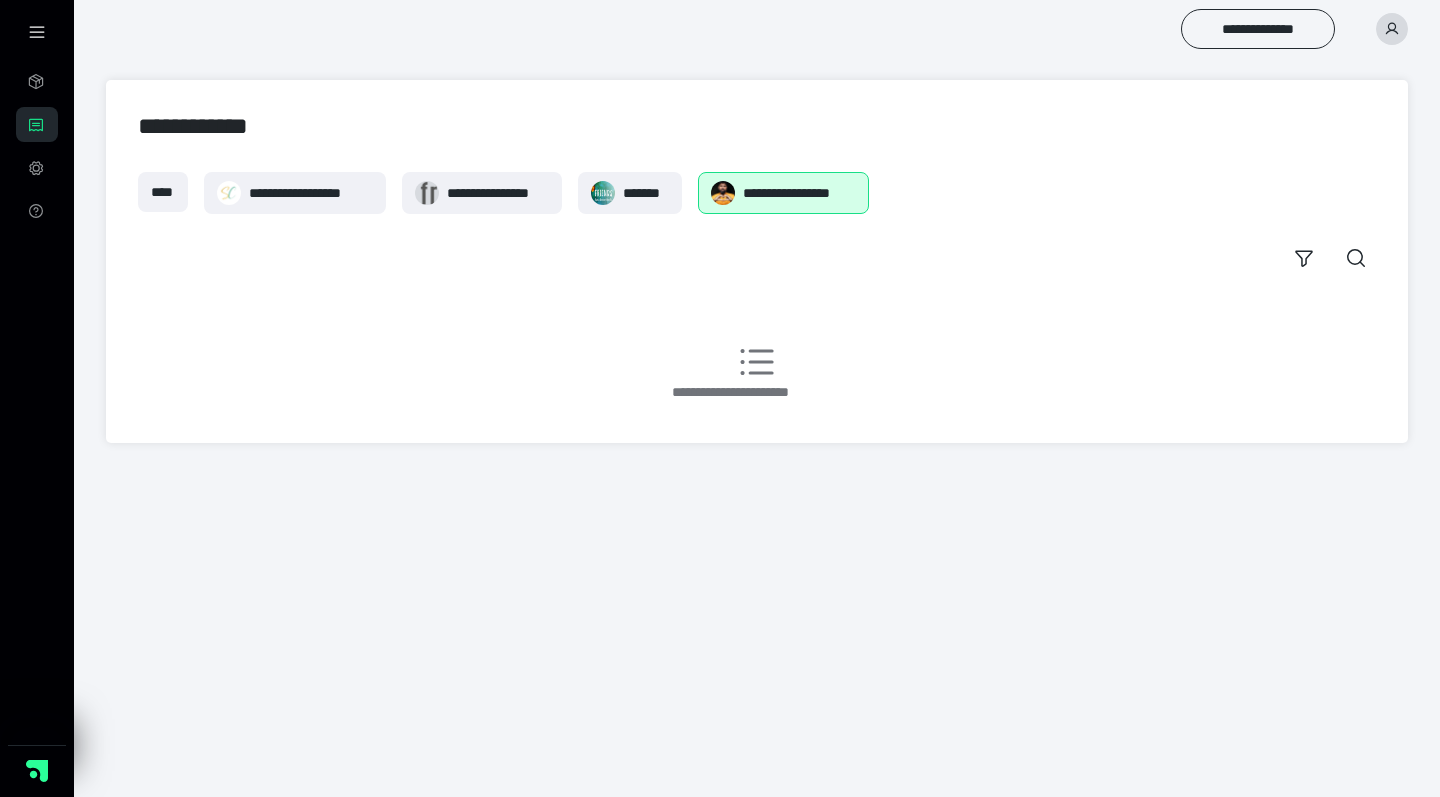 click 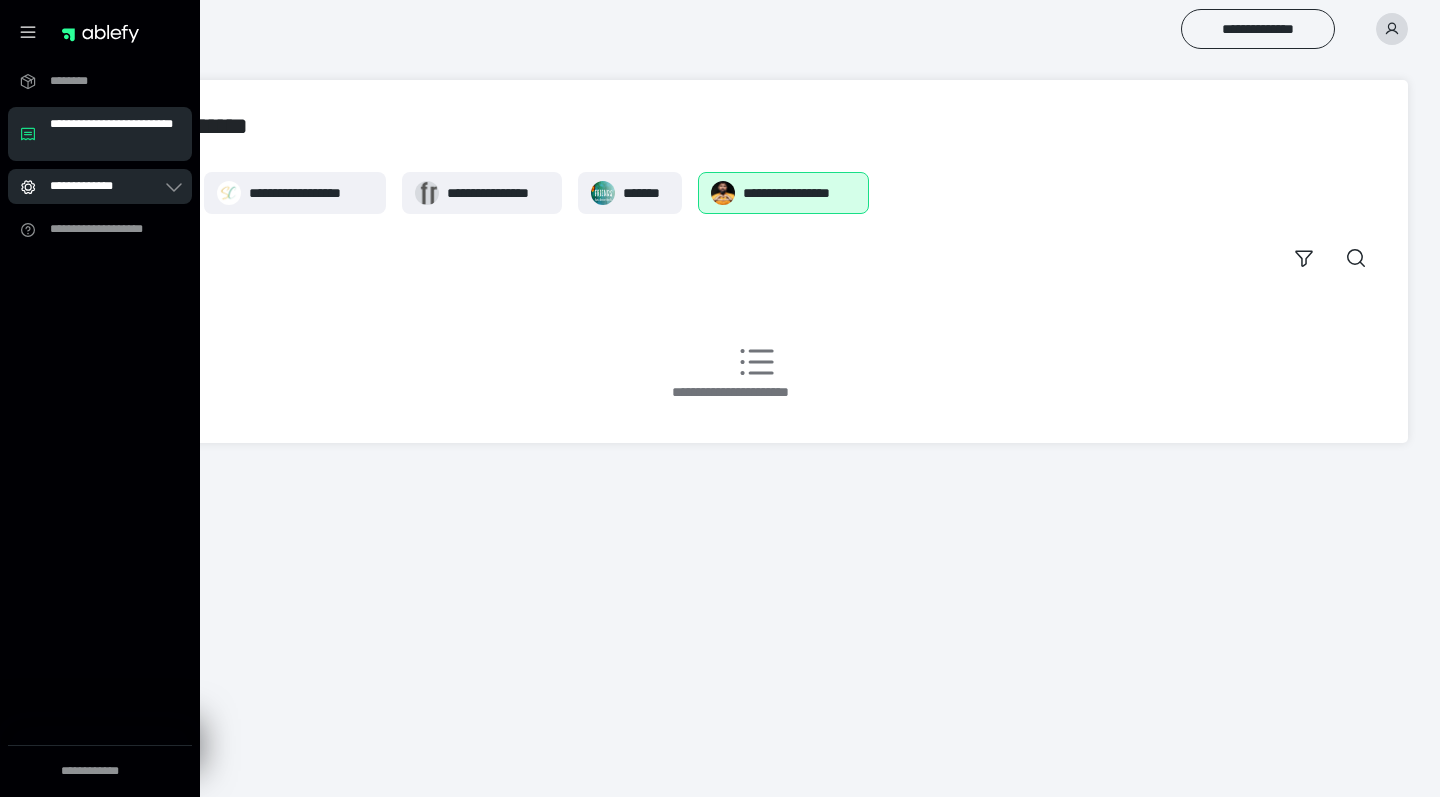 click on "**********" at bounding box center (106, 186) 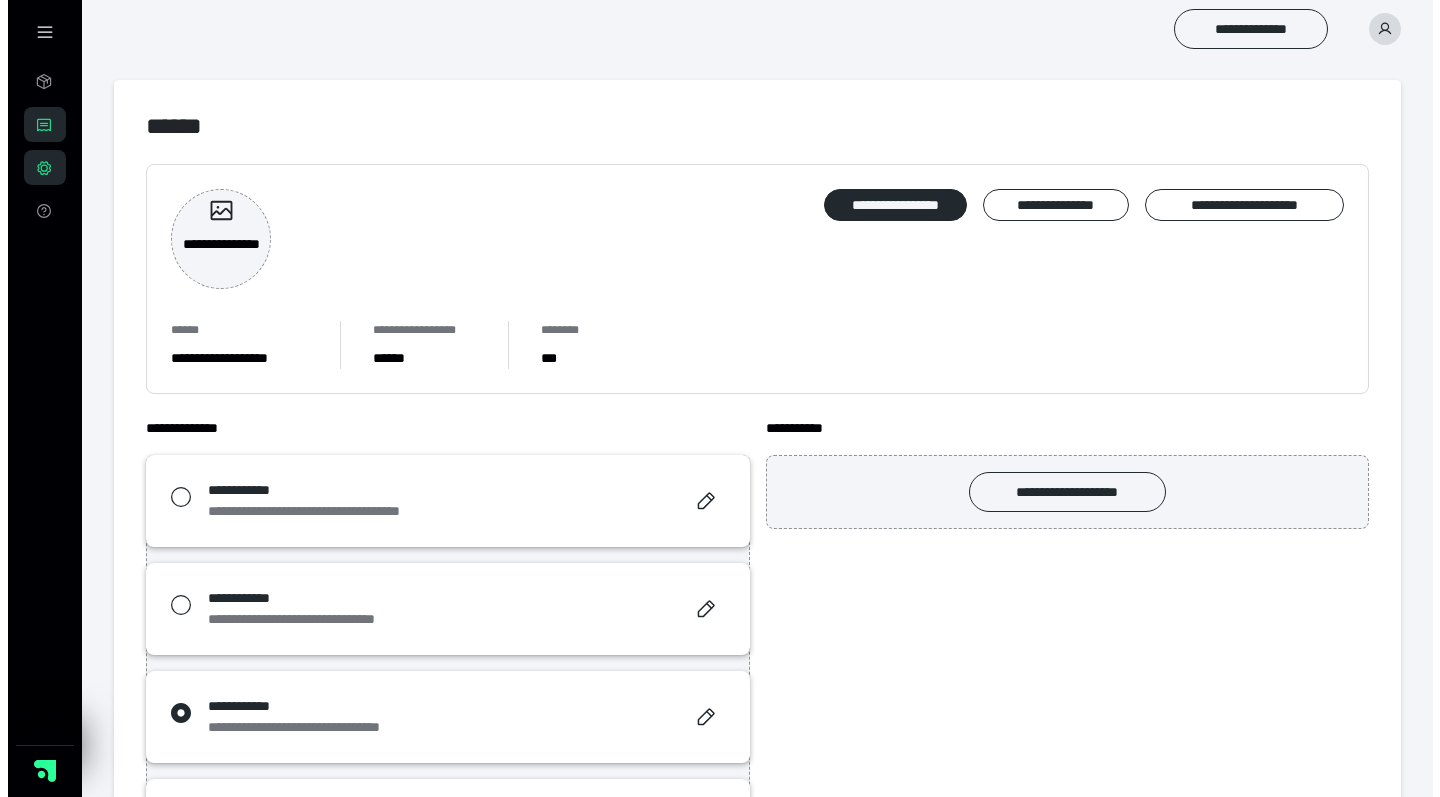 scroll, scrollTop: 0, scrollLeft: 0, axis: both 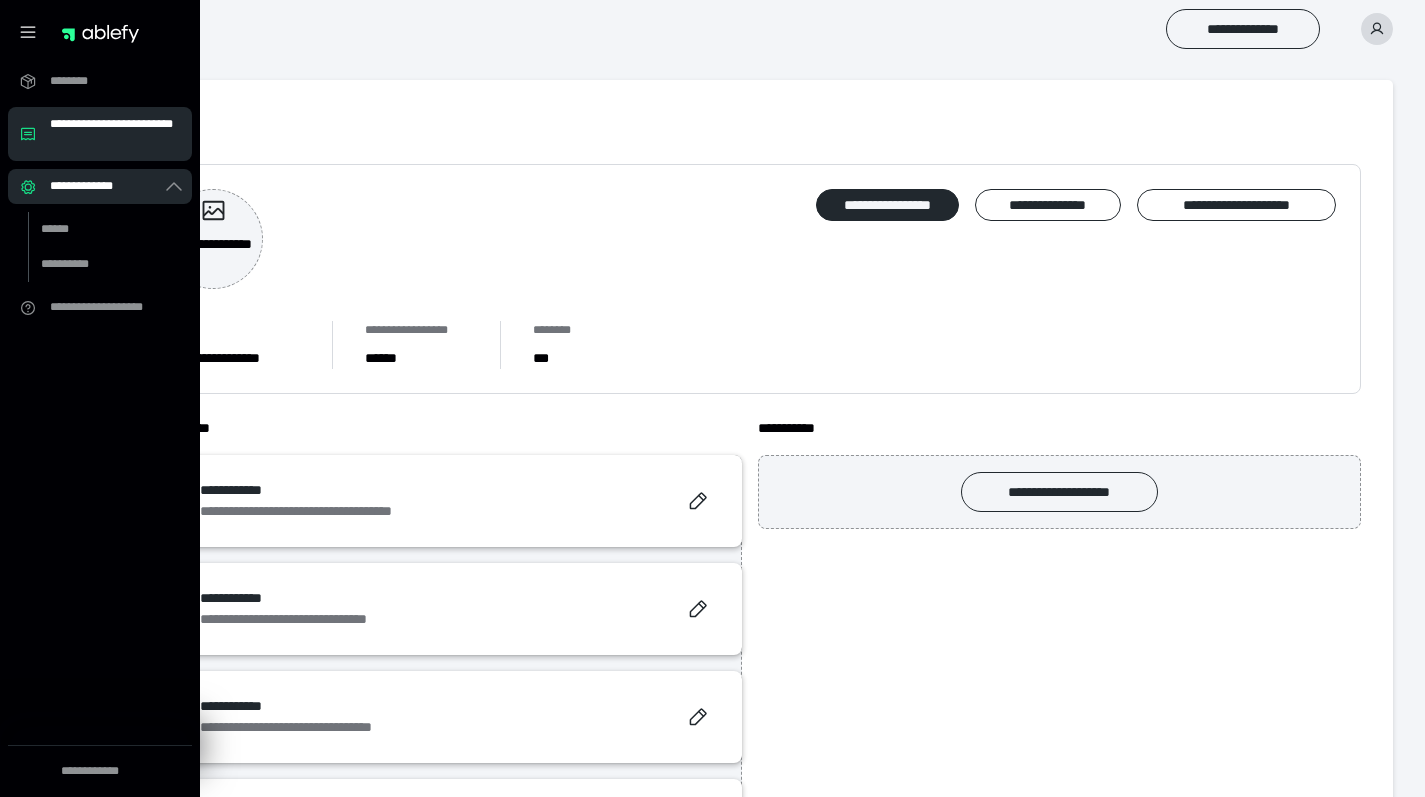 click on "**********" at bounding box center [100, 134] 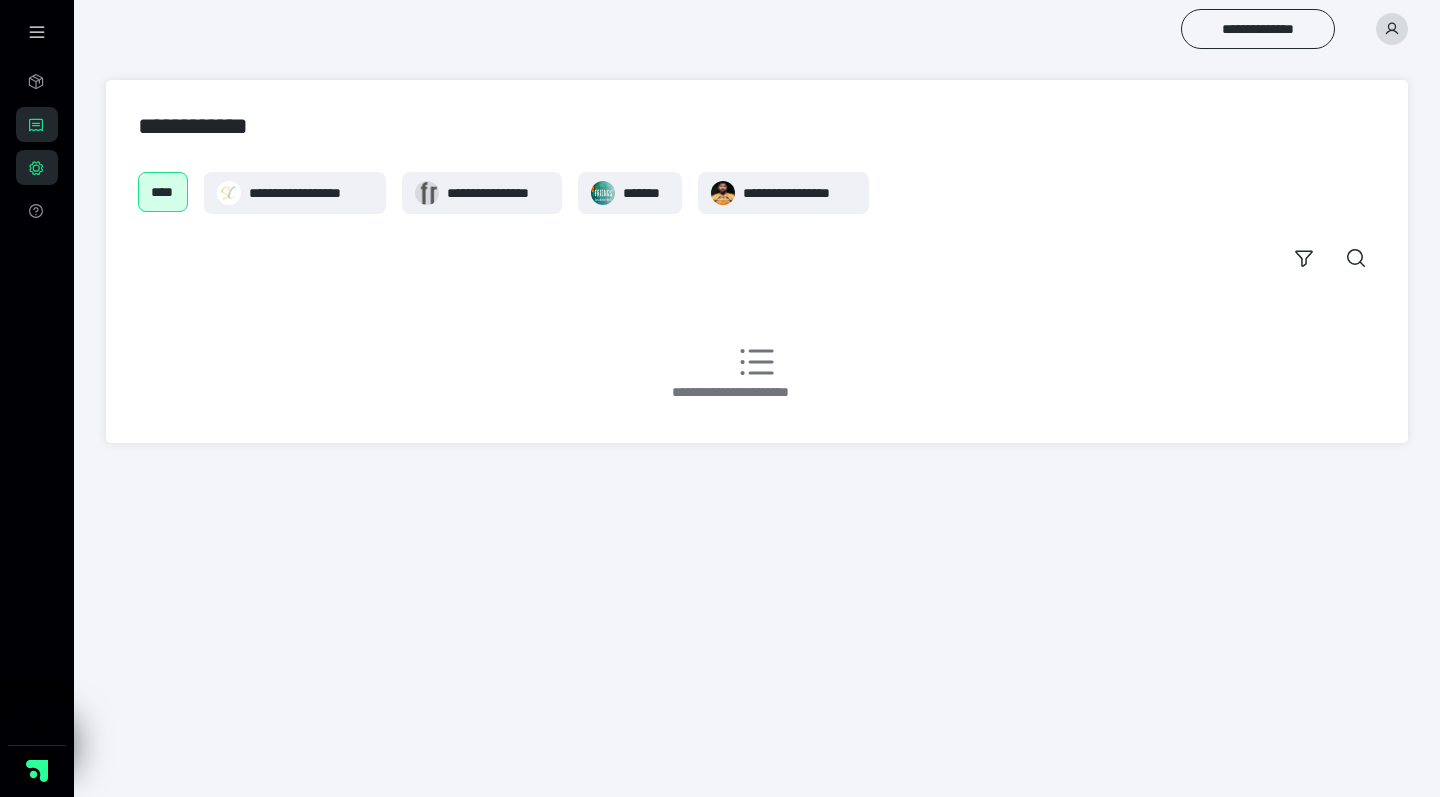 click 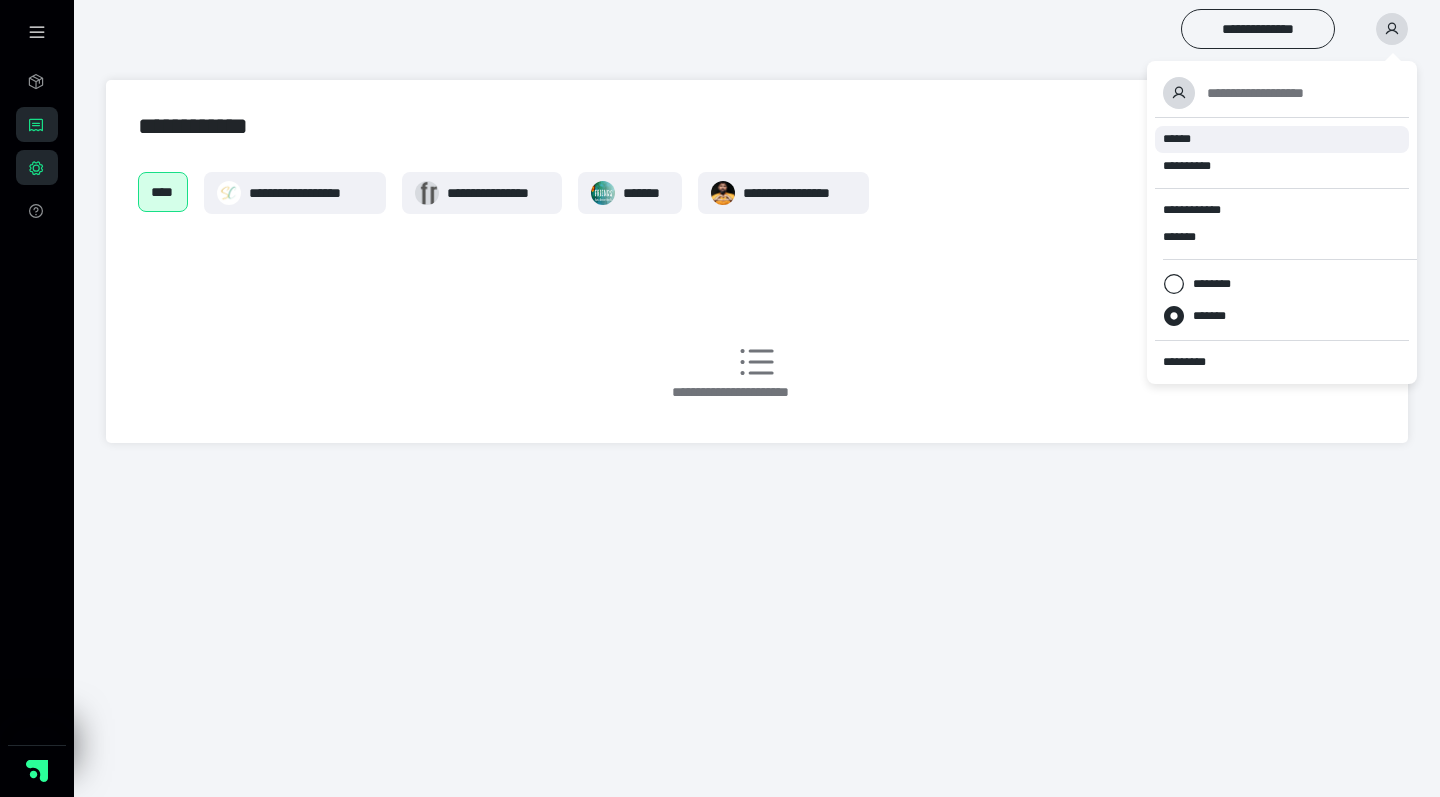 click on "******" at bounding box center (1282, 139) 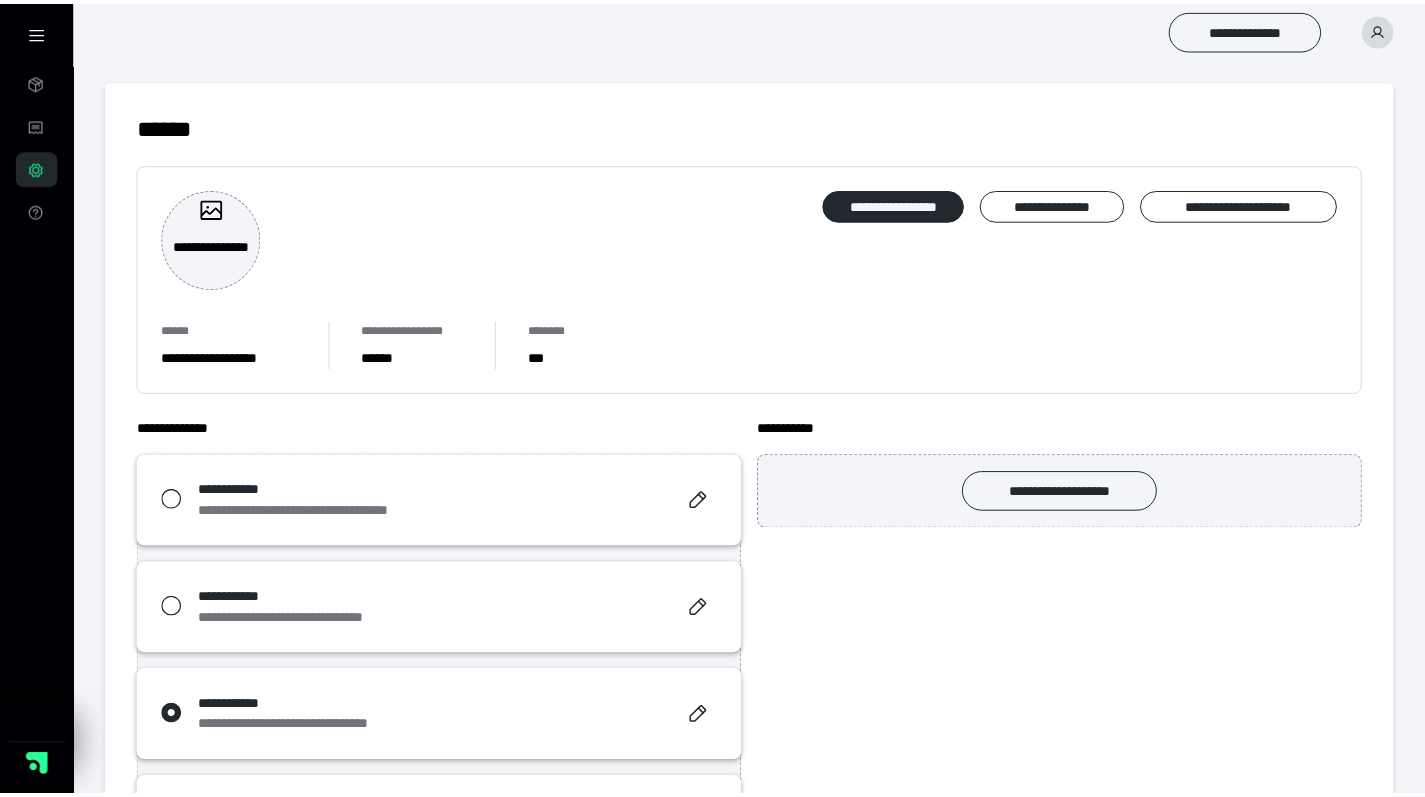 scroll, scrollTop: 0, scrollLeft: 0, axis: both 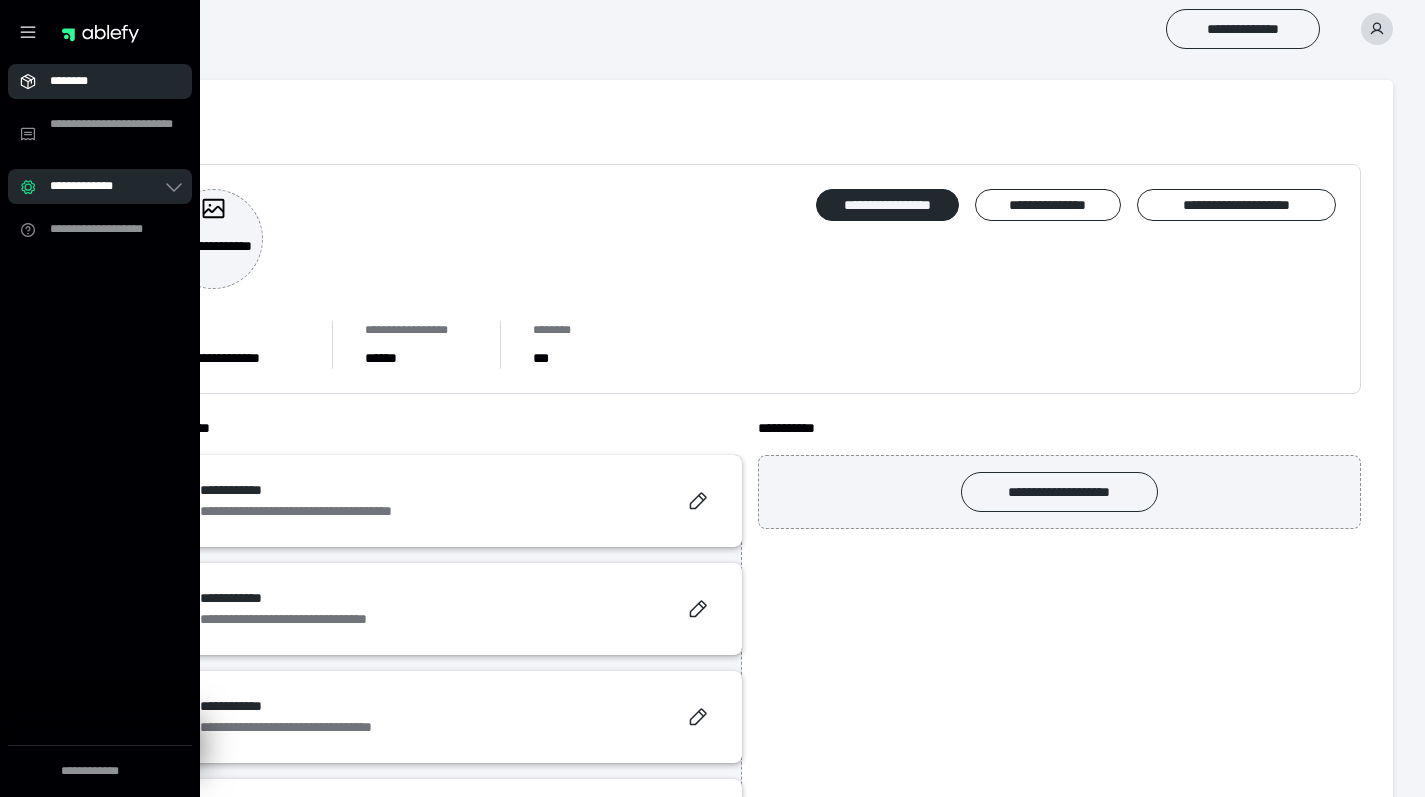 click on "********" at bounding box center (106, 81) 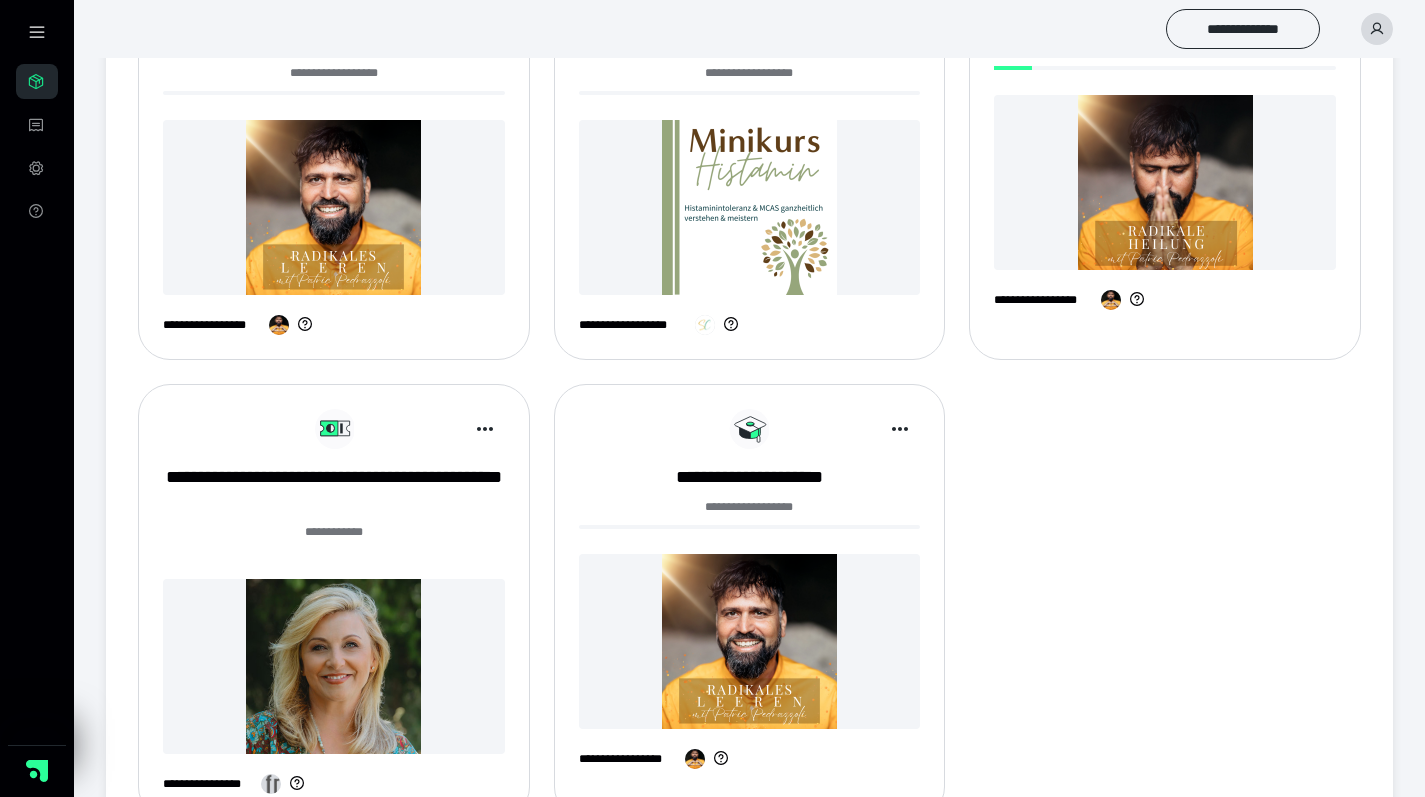scroll, scrollTop: 1311, scrollLeft: 0, axis: vertical 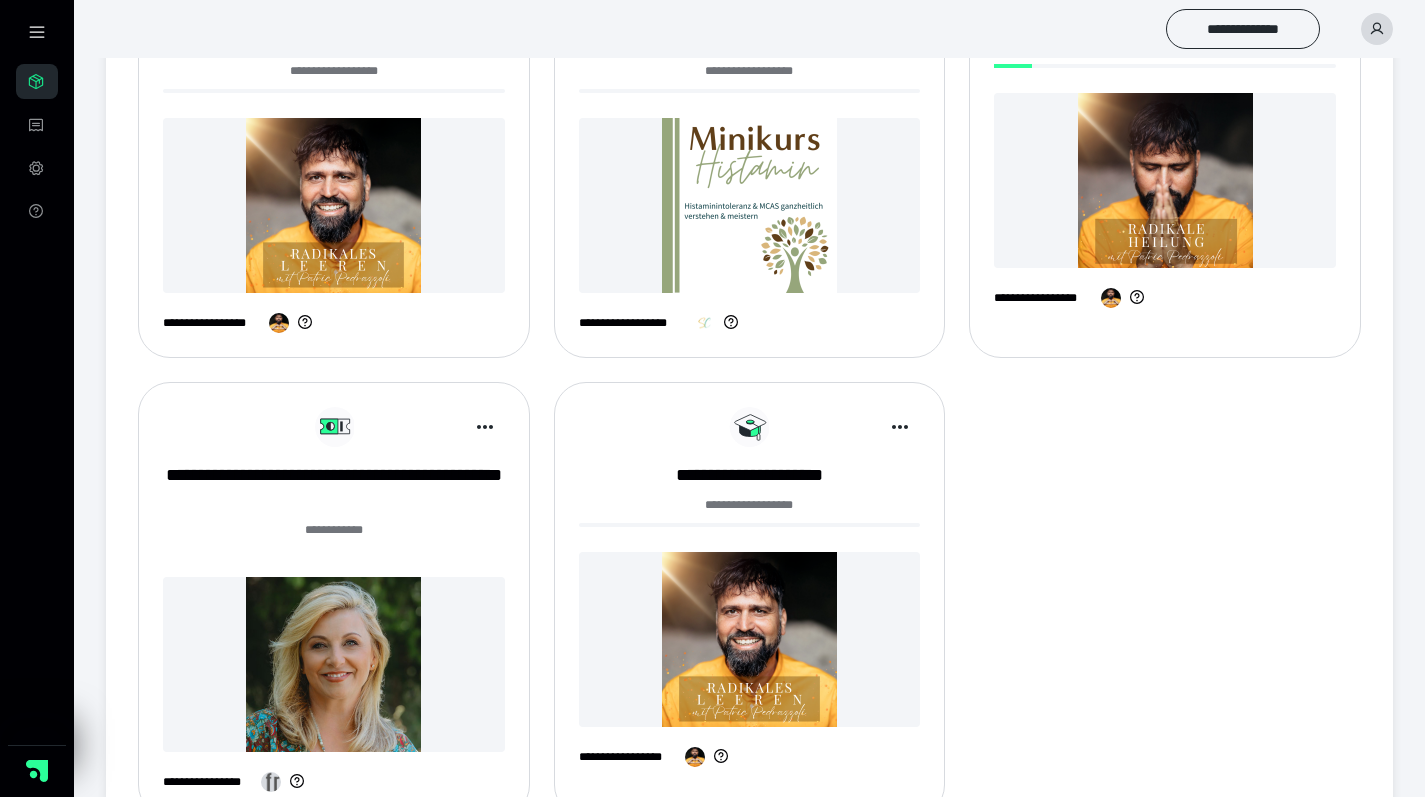 click on "**********" at bounding box center (750, 505) 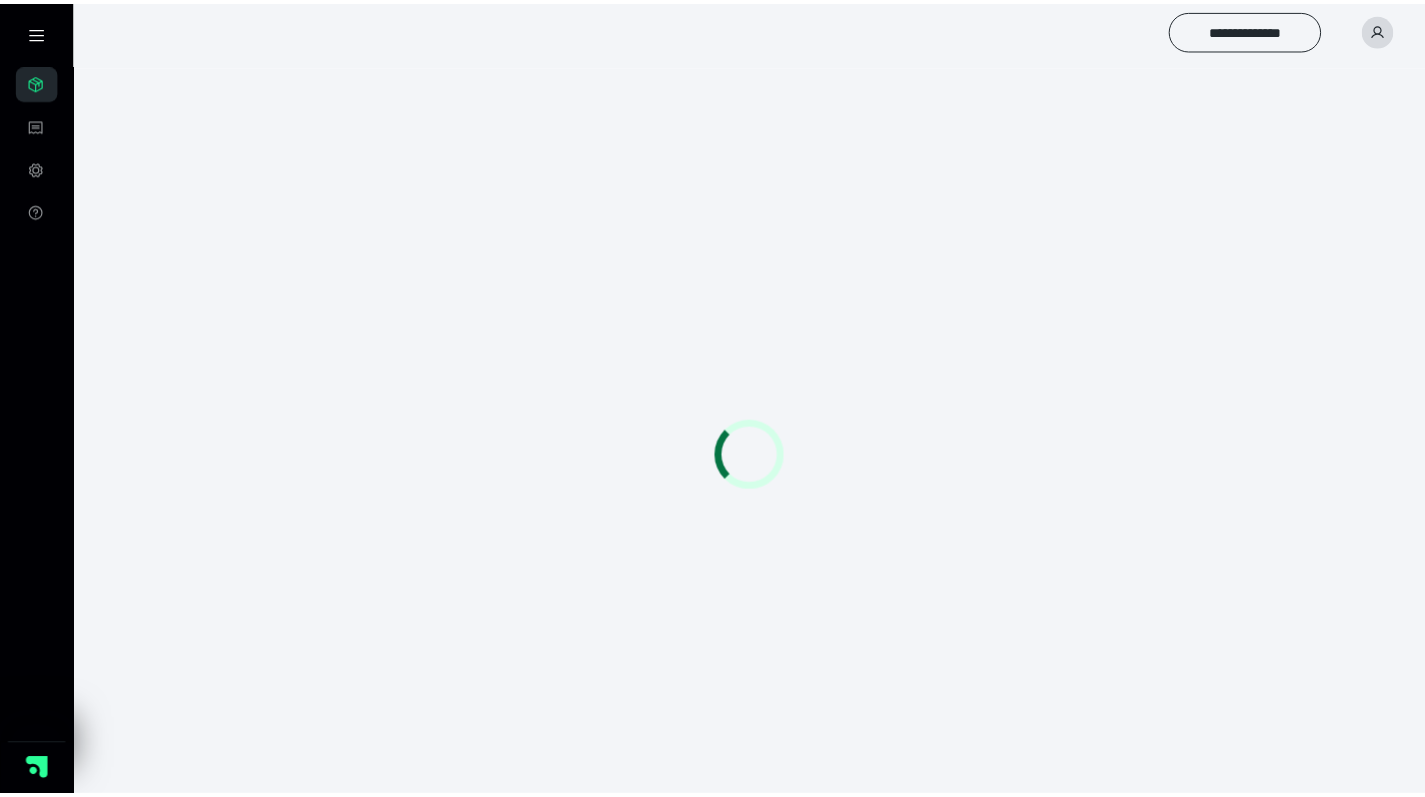 scroll, scrollTop: 0, scrollLeft: 0, axis: both 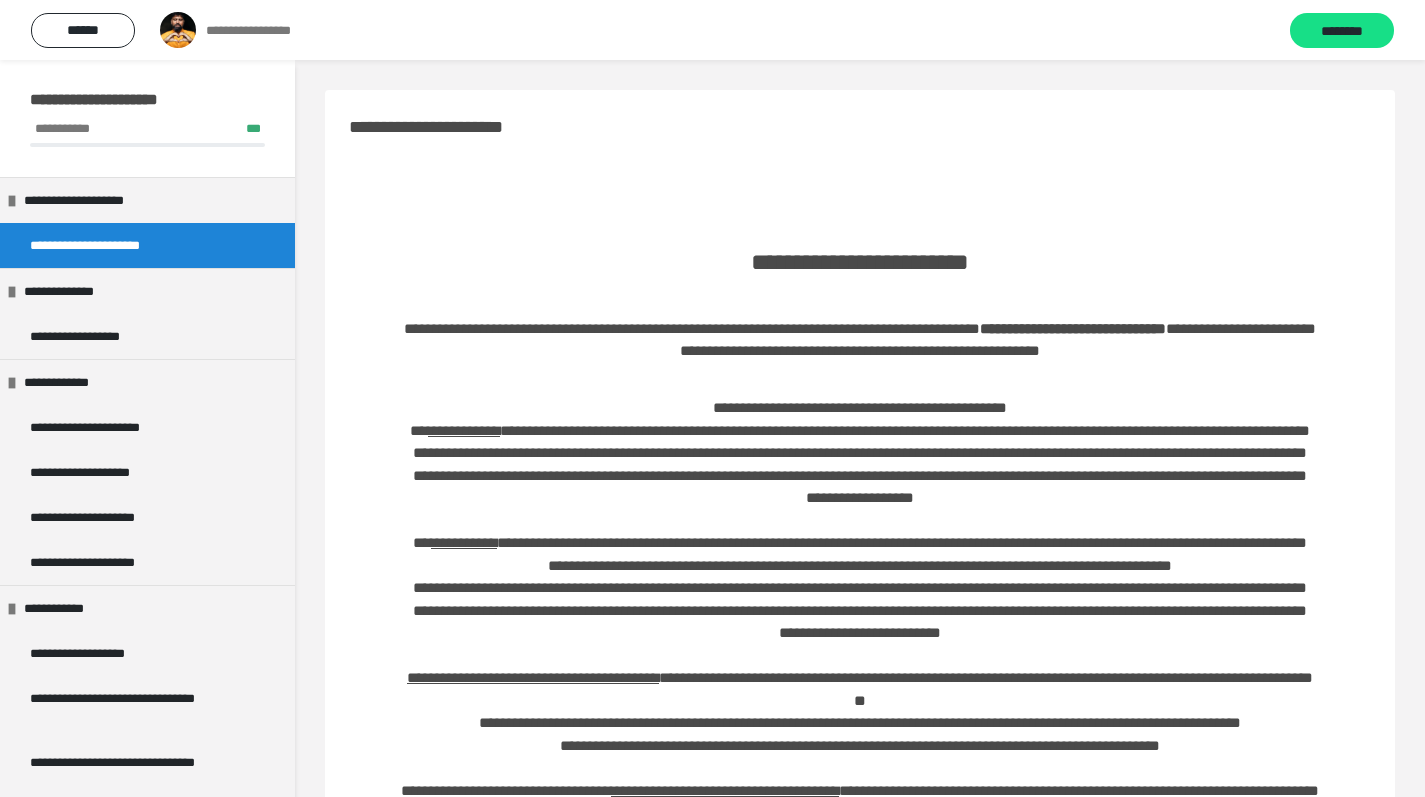 click at bounding box center (178, 30) 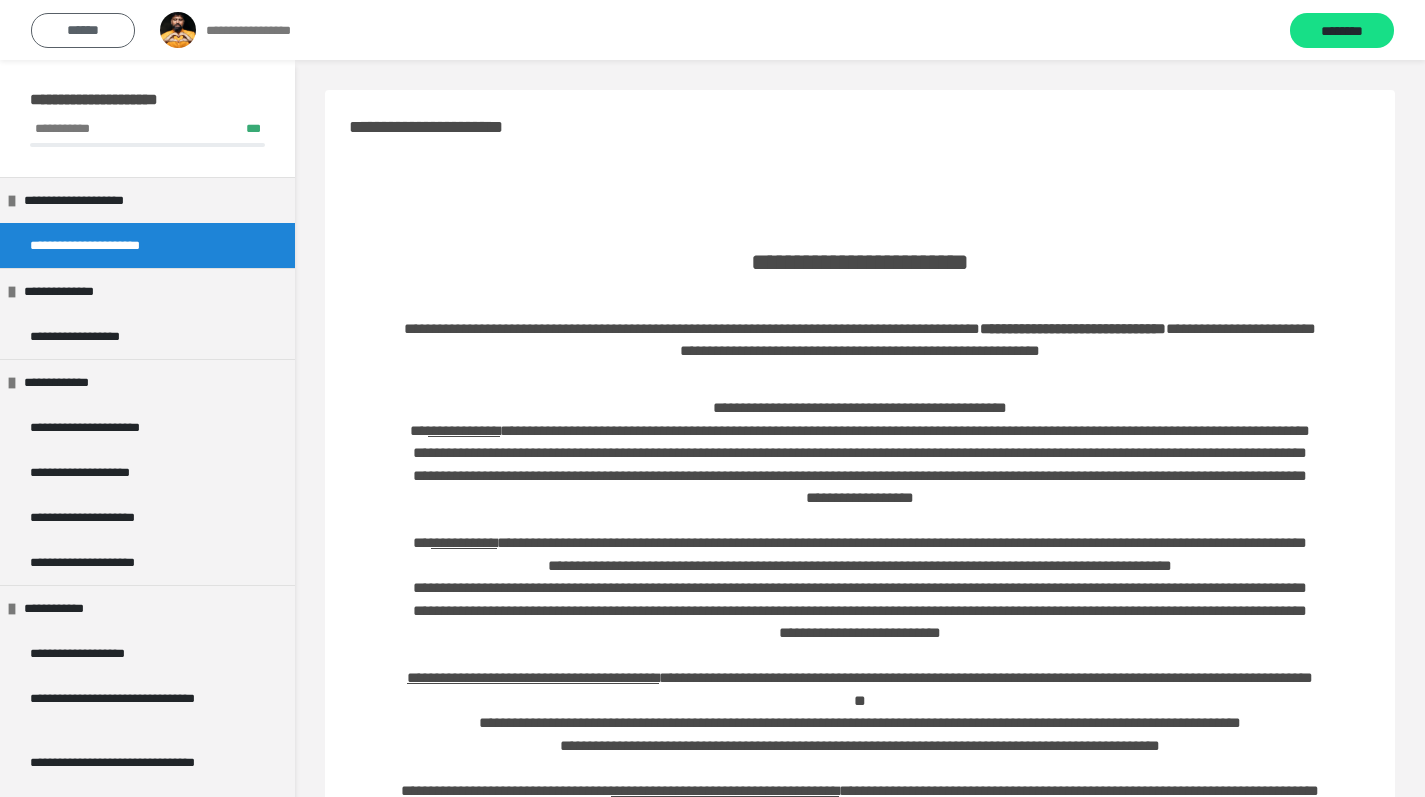 click on "******" at bounding box center [83, 30] 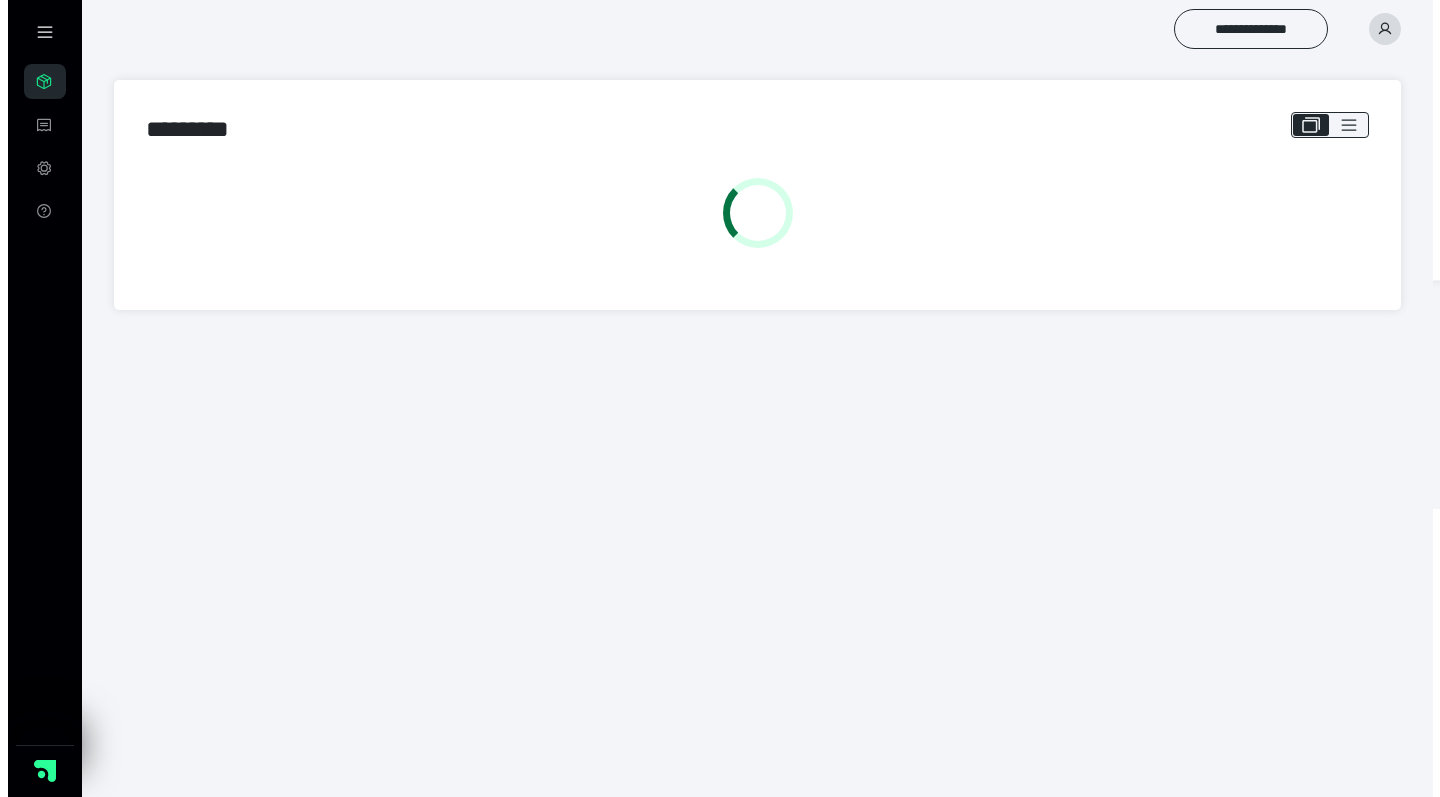 scroll, scrollTop: 0, scrollLeft: 0, axis: both 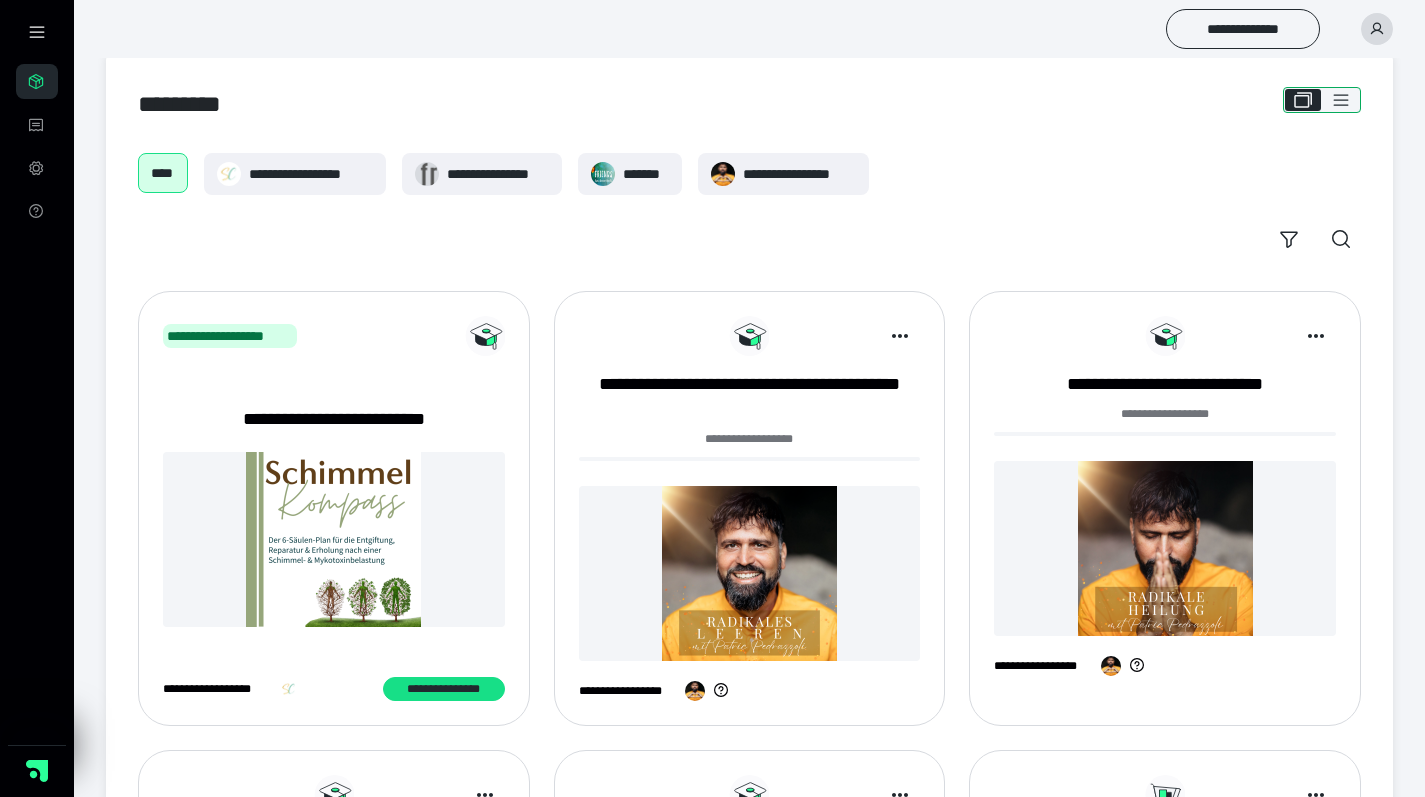 click 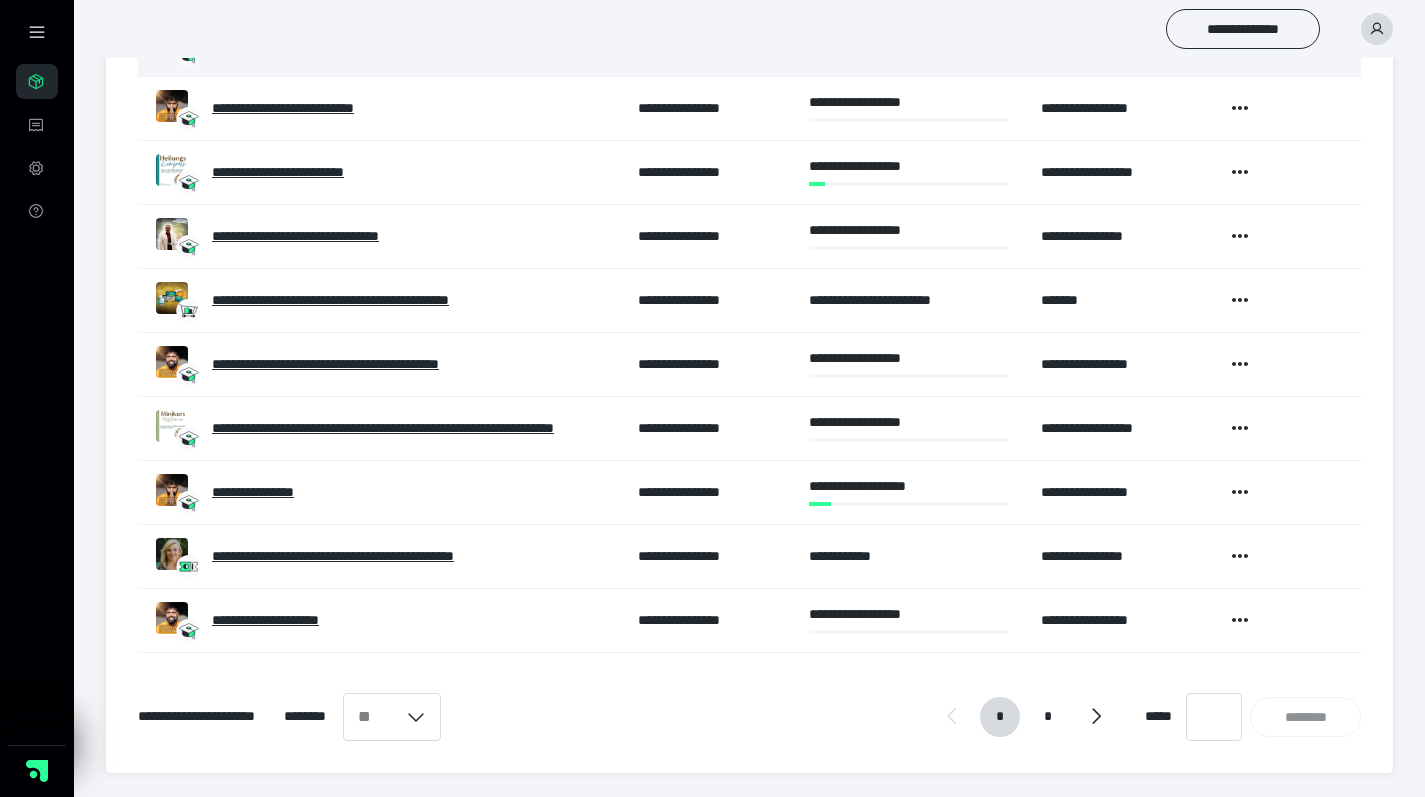 scroll, scrollTop: 424, scrollLeft: 0, axis: vertical 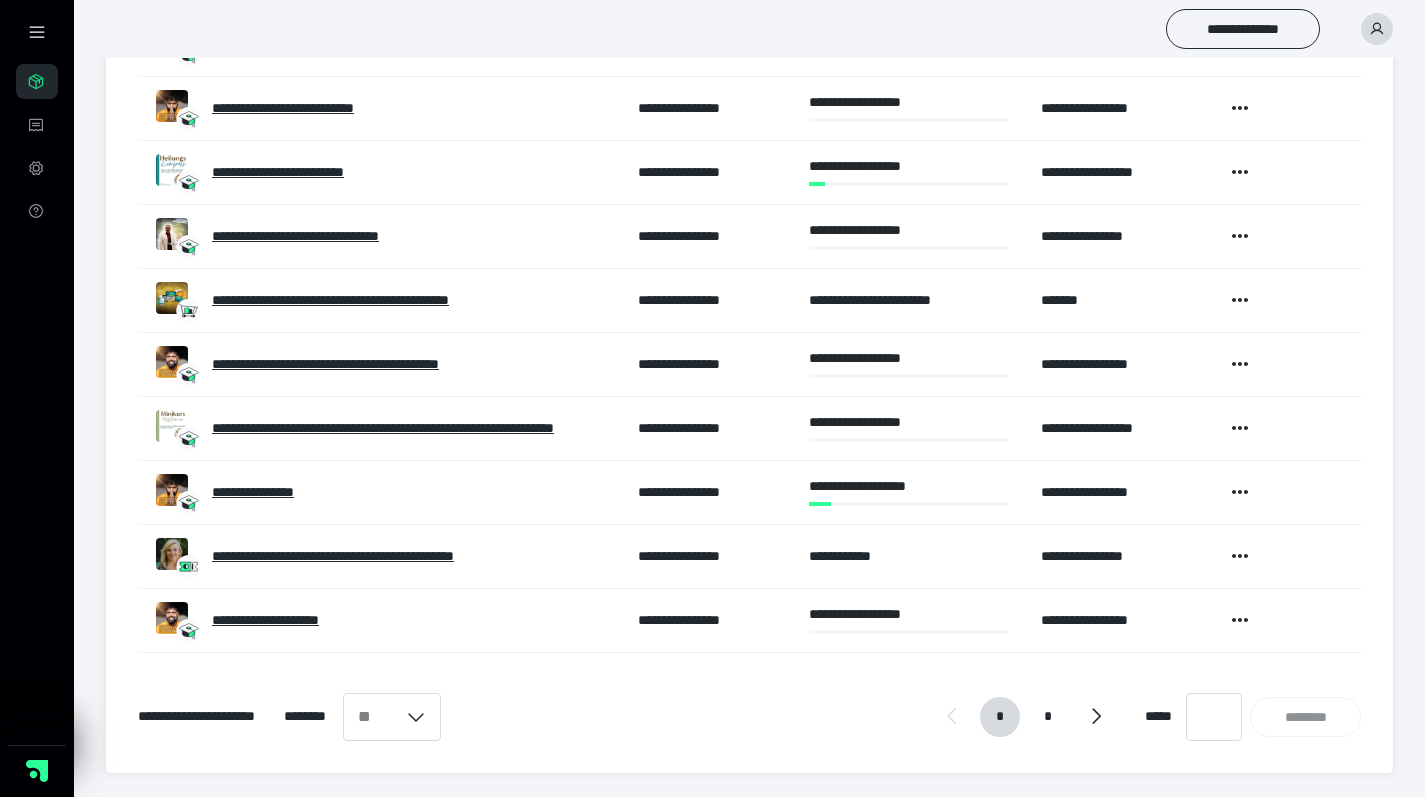click 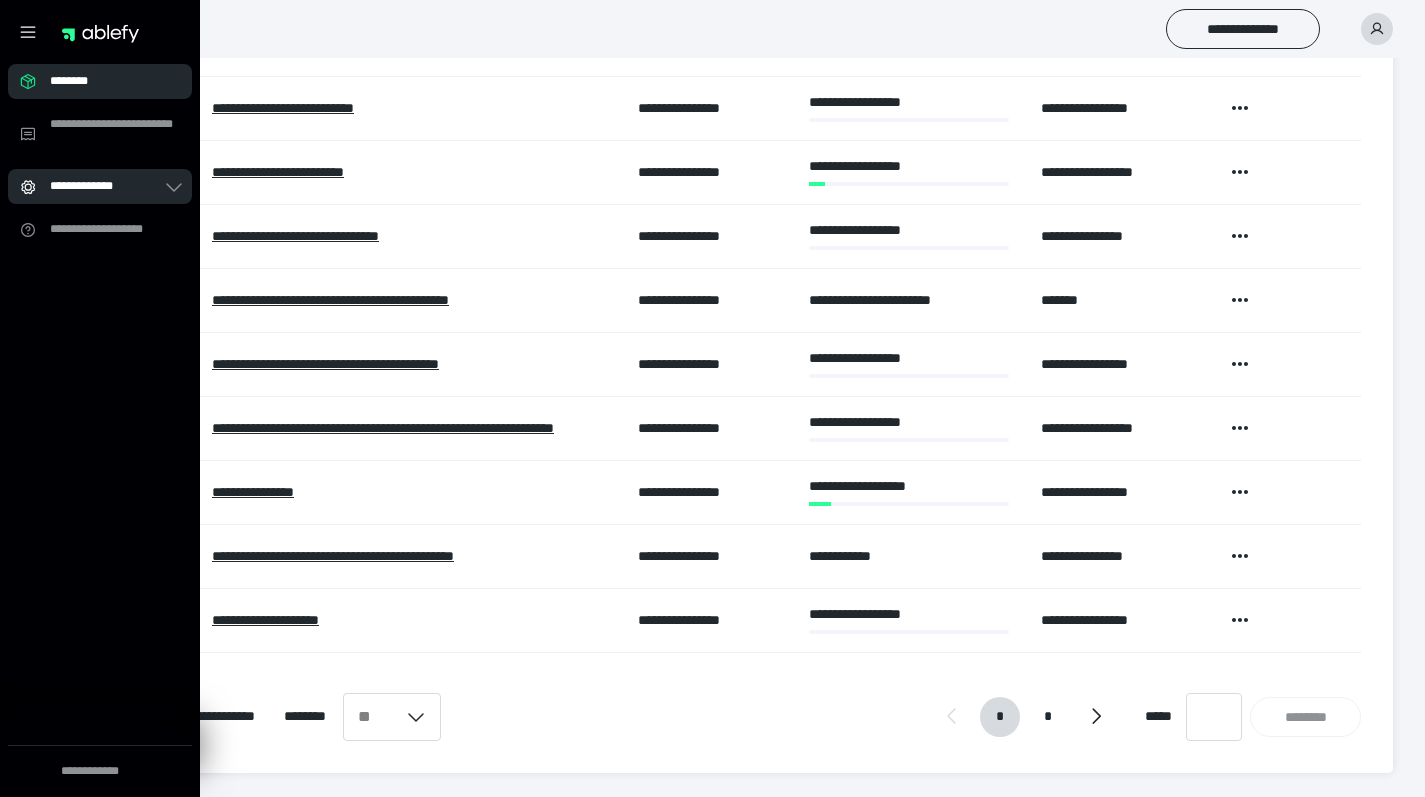 click on "**********" at bounding box center (100, 186) 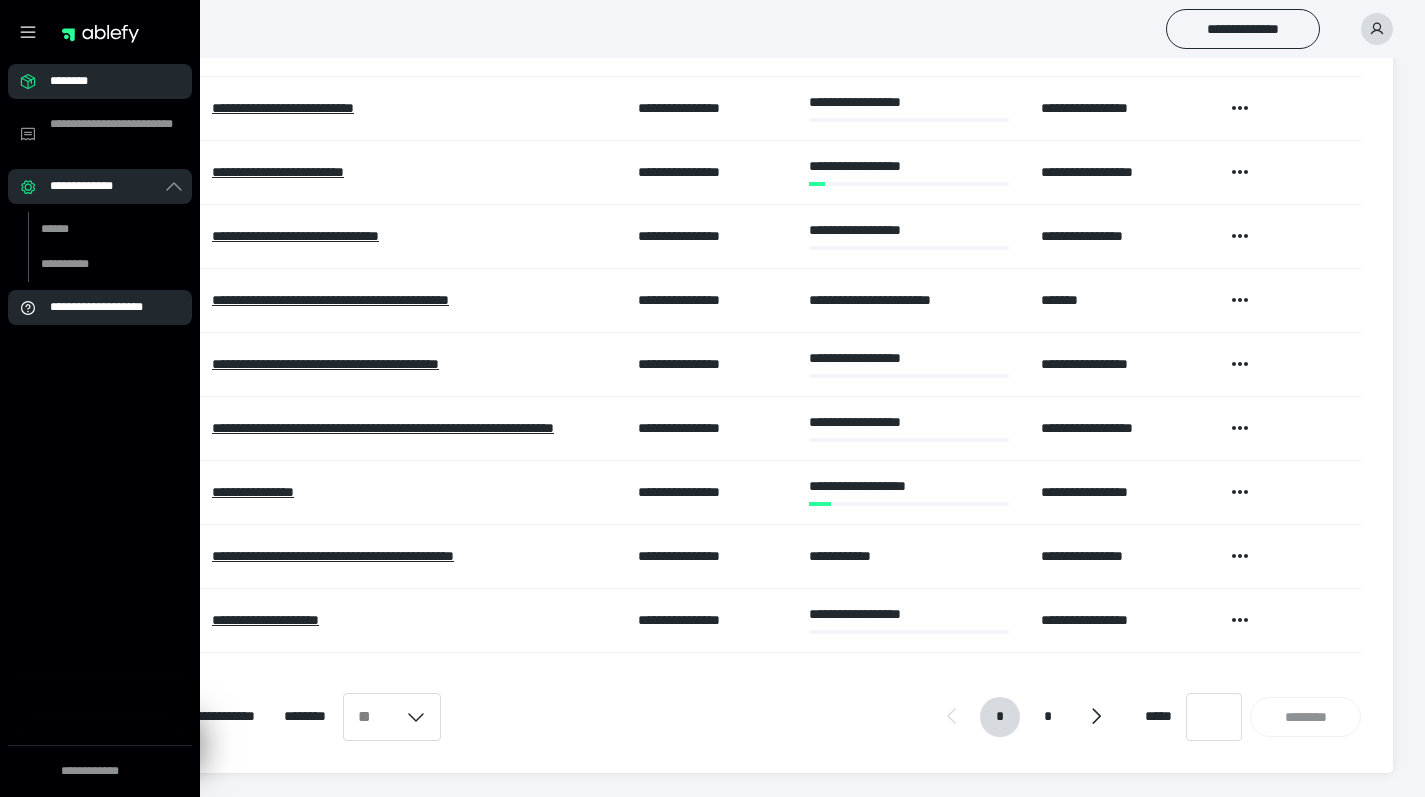 click on "**********" at bounding box center [106, 307] 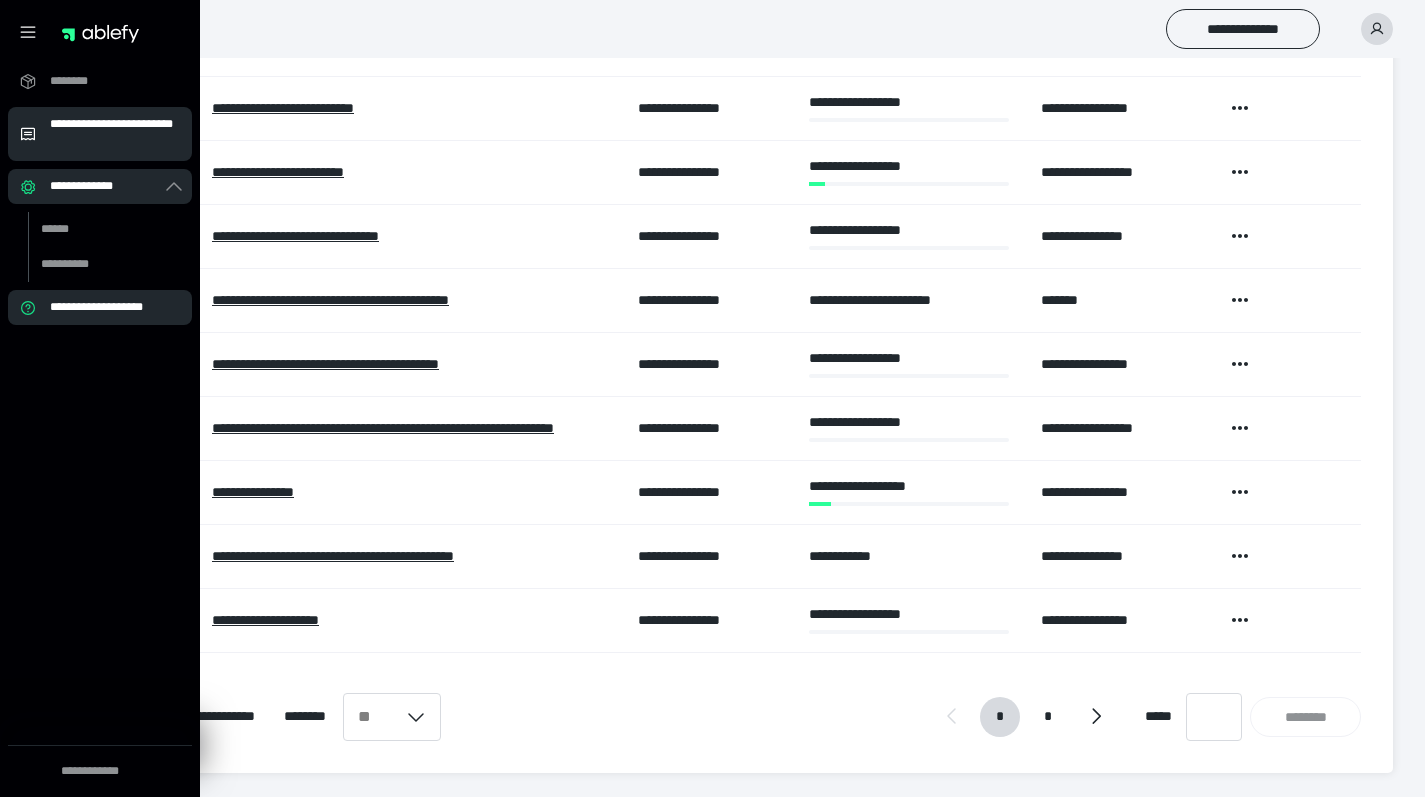 click on "**********" at bounding box center [100, 134] 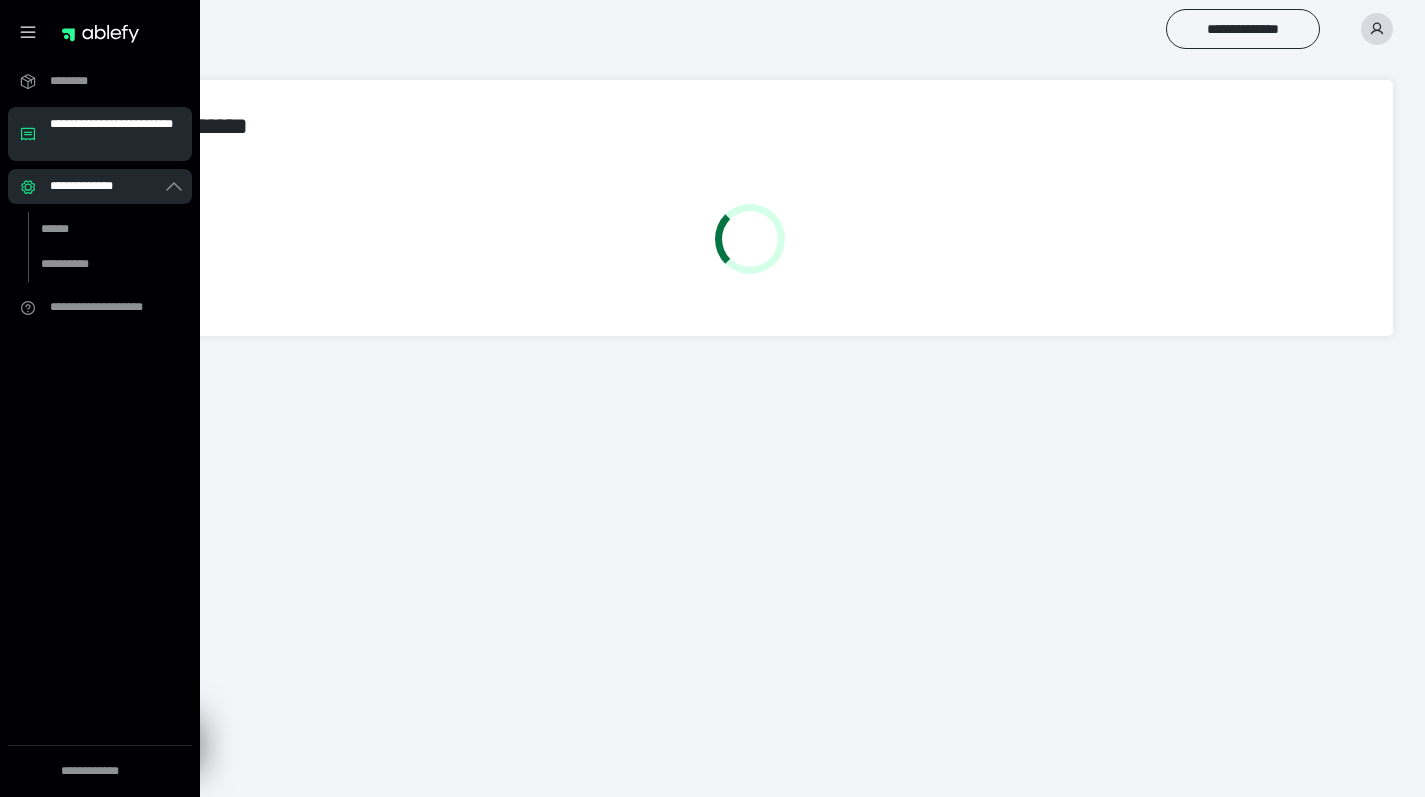 scroll, scrollTop: 0, scrollLeft: 0, axis: both 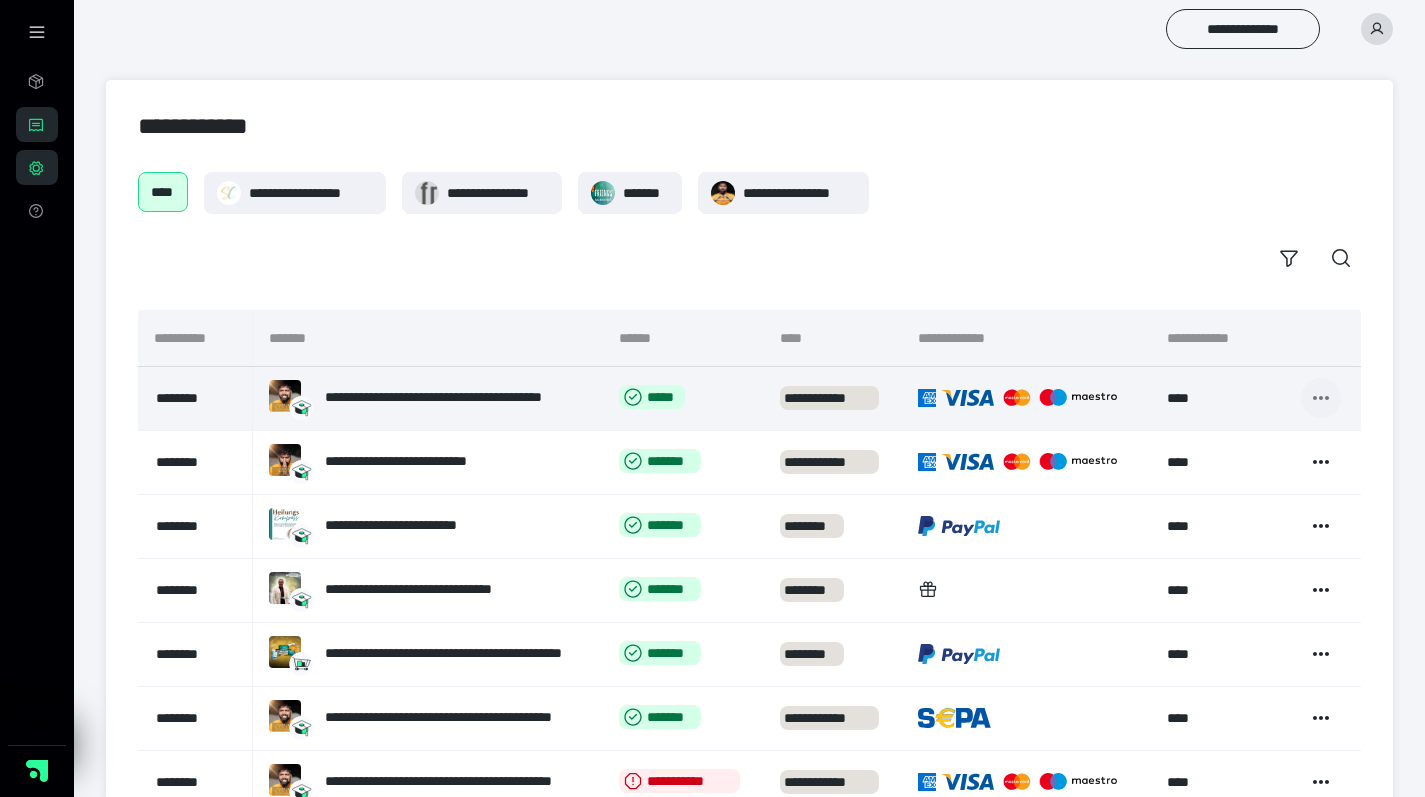 click 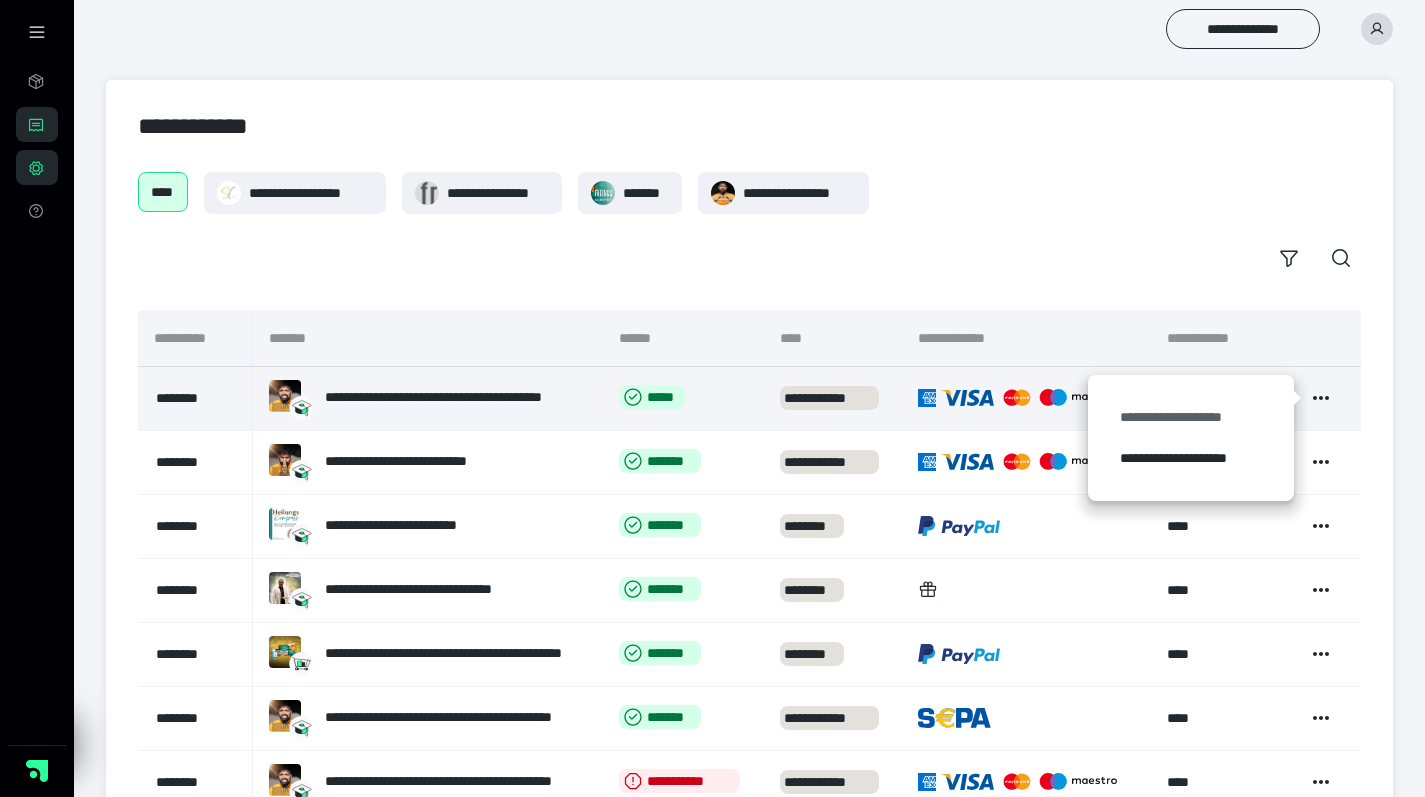 click on "**********" at bounding box center [1191, 417] 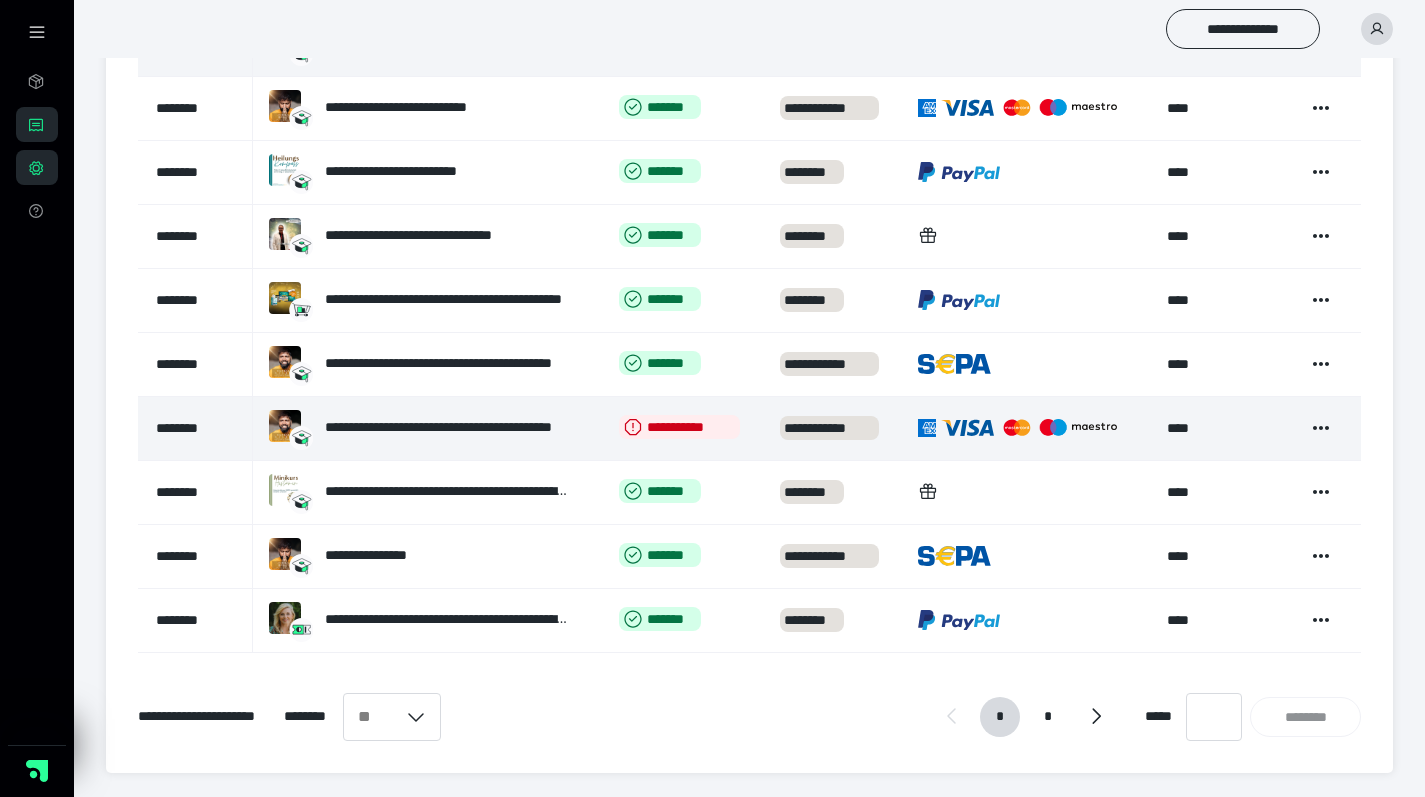scroll, scrollTop: 354, scrollLeft: 0, axis: vertical 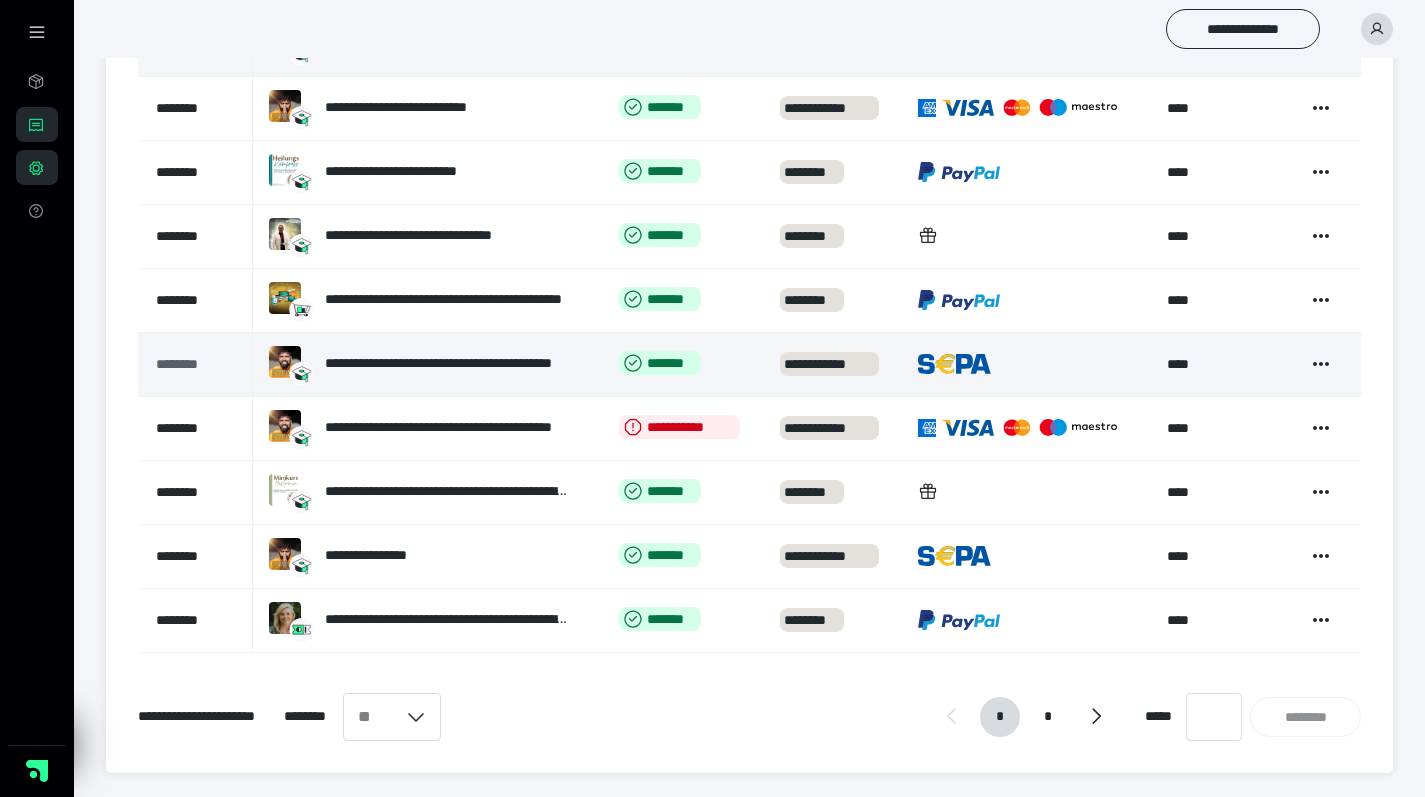 click on "********" at bounding box center [193, 364] 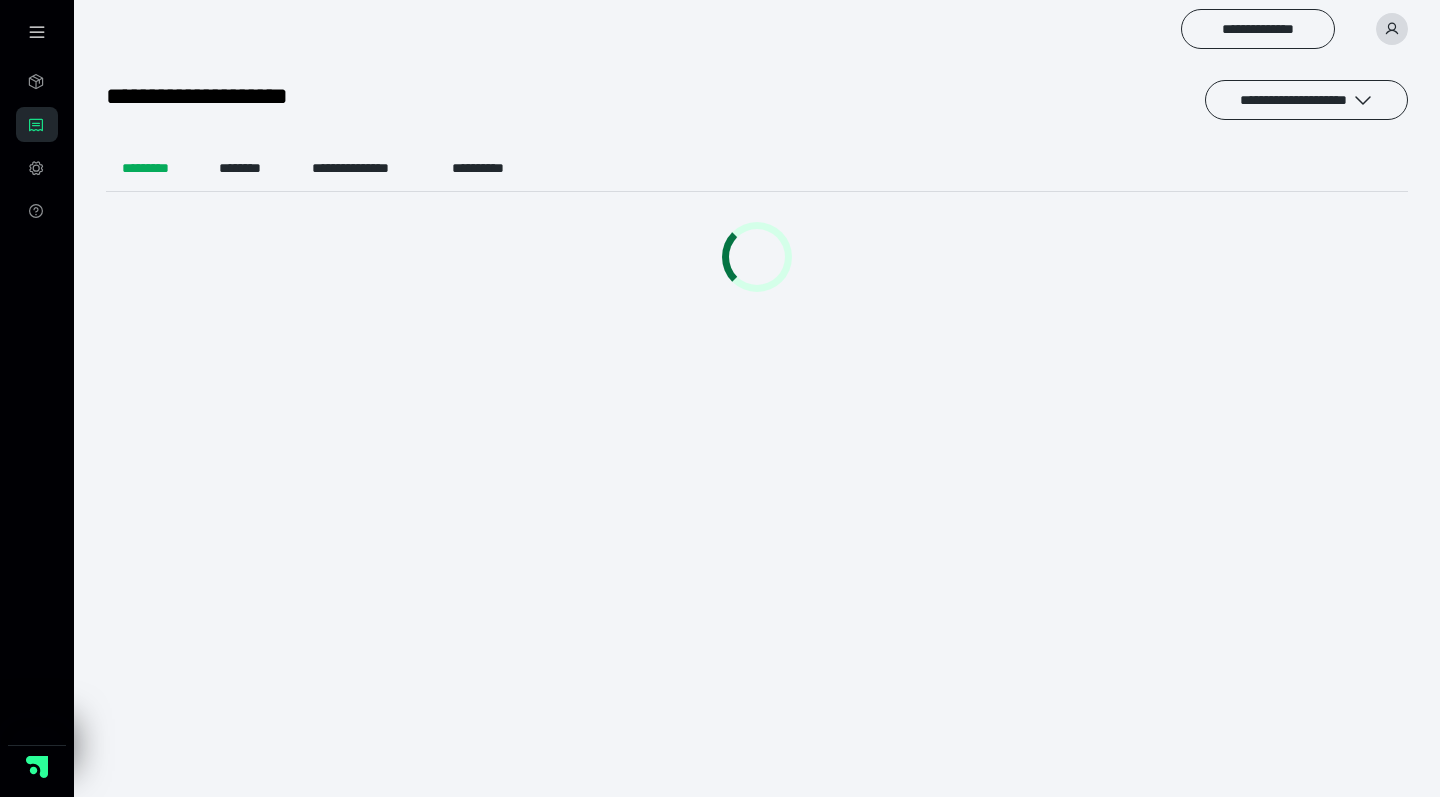 scroll, scrollTop: 0, scrollLeft: 0, axis: both 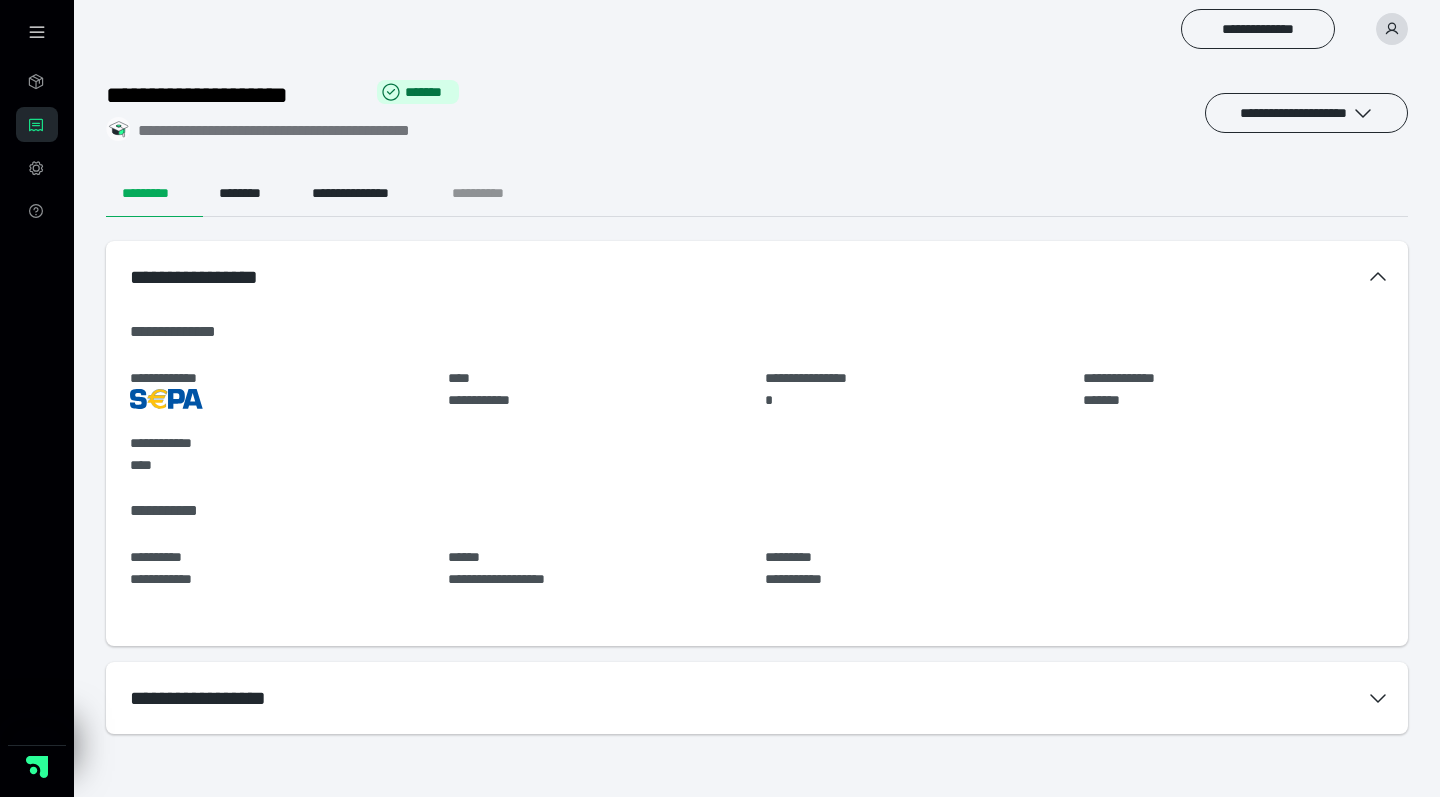 click on "**********" at bounding box center [494, 193] 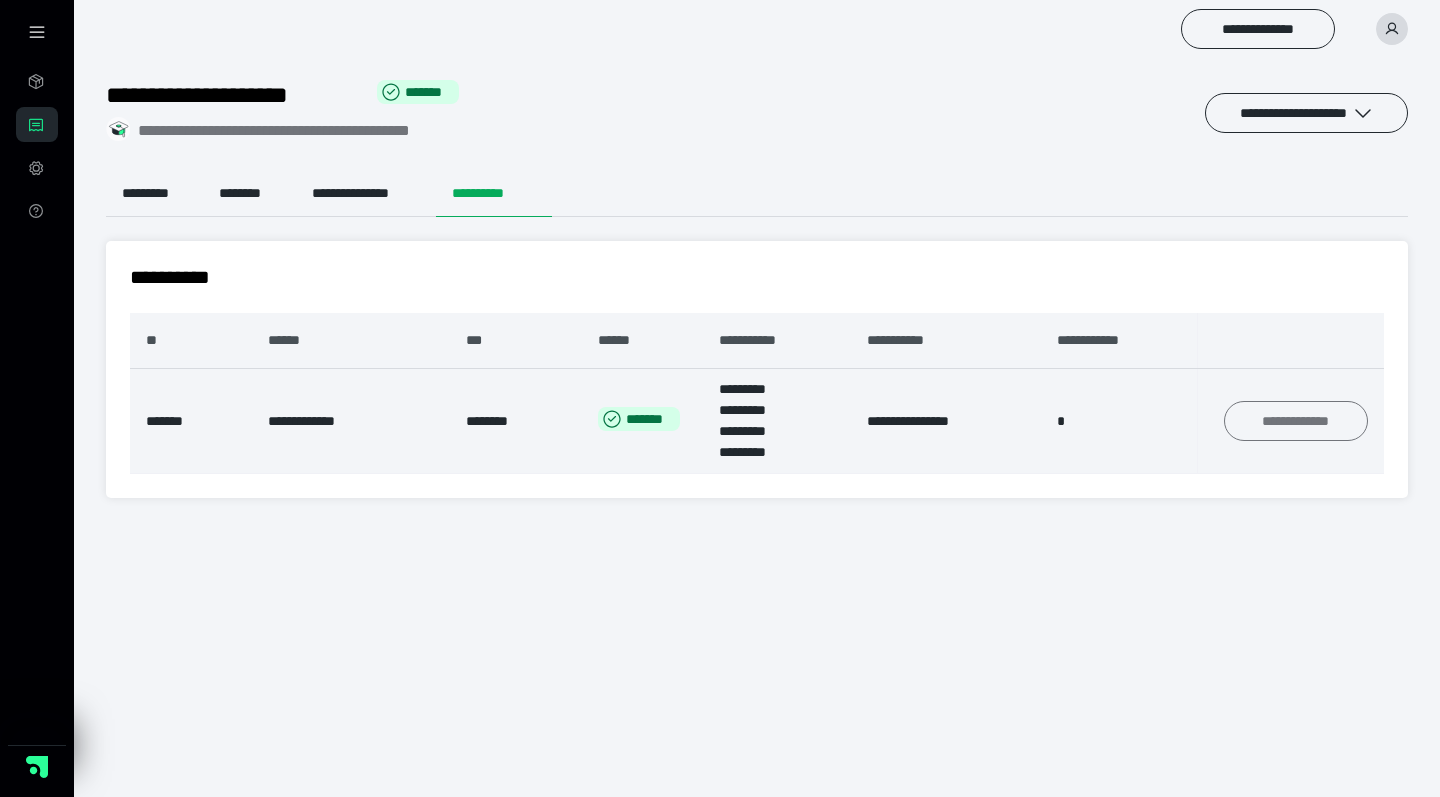 click on "**********" at bounding box center [1296, 421] 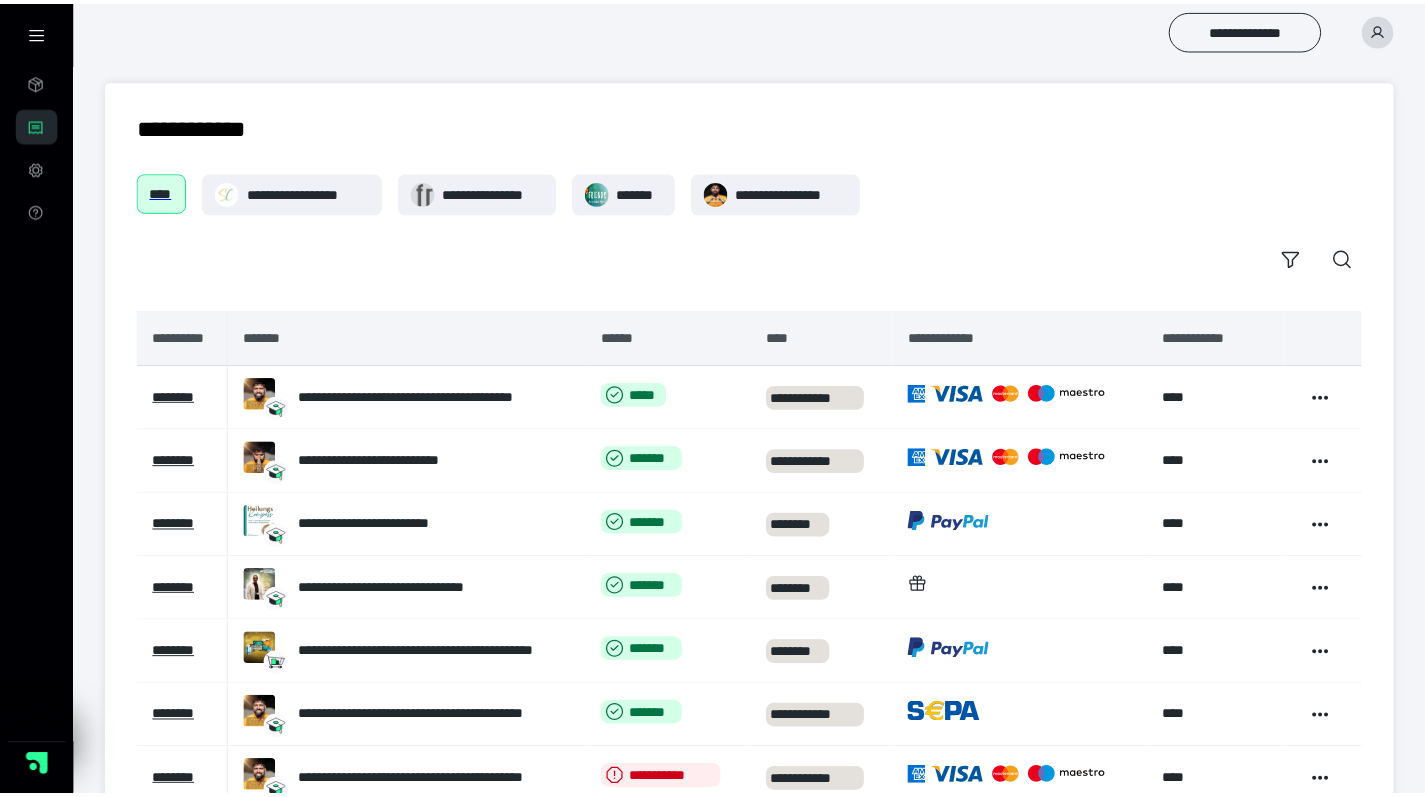 scroll, scrollTop: 353, scrollLeft: 0, axis: vertical 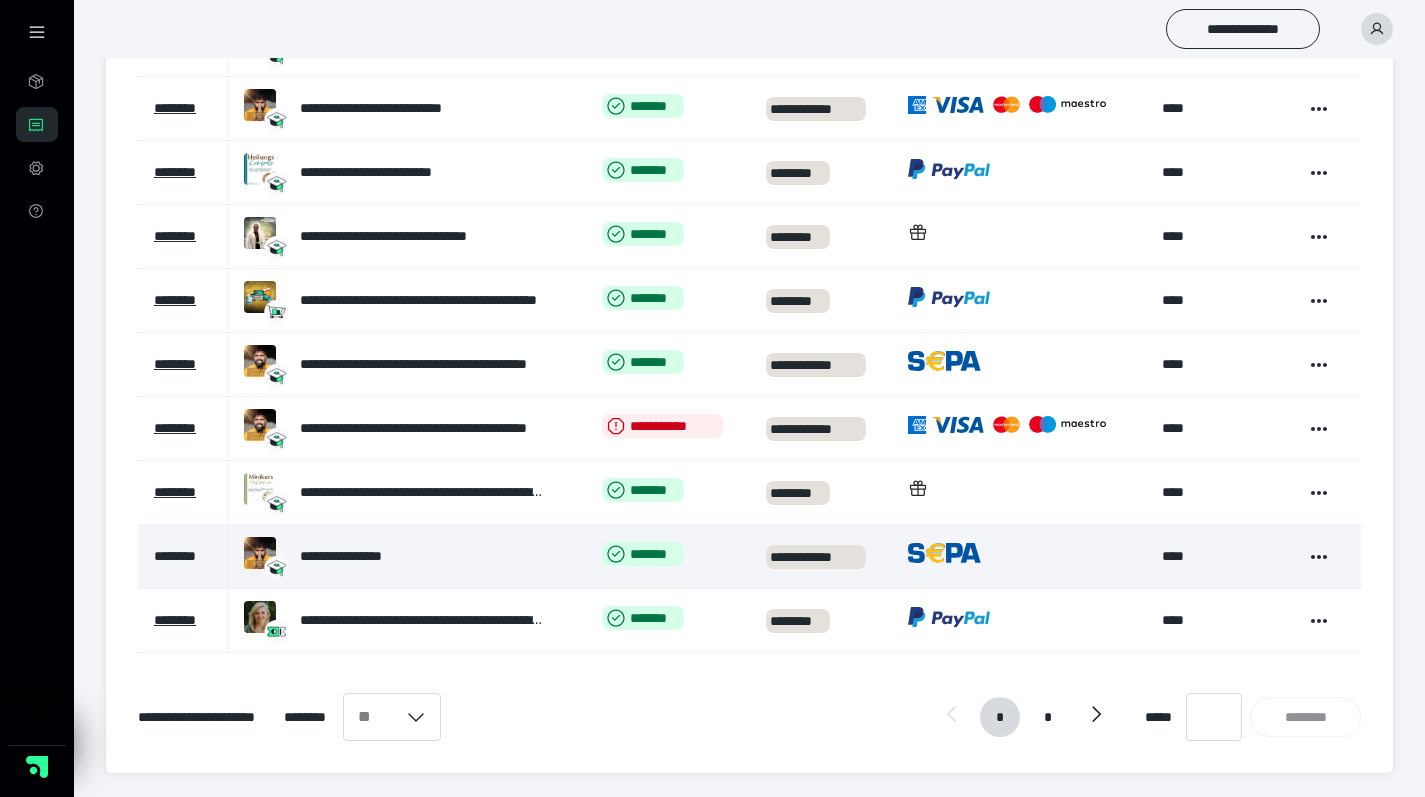 click on "********" at bounding box center (175, 556) 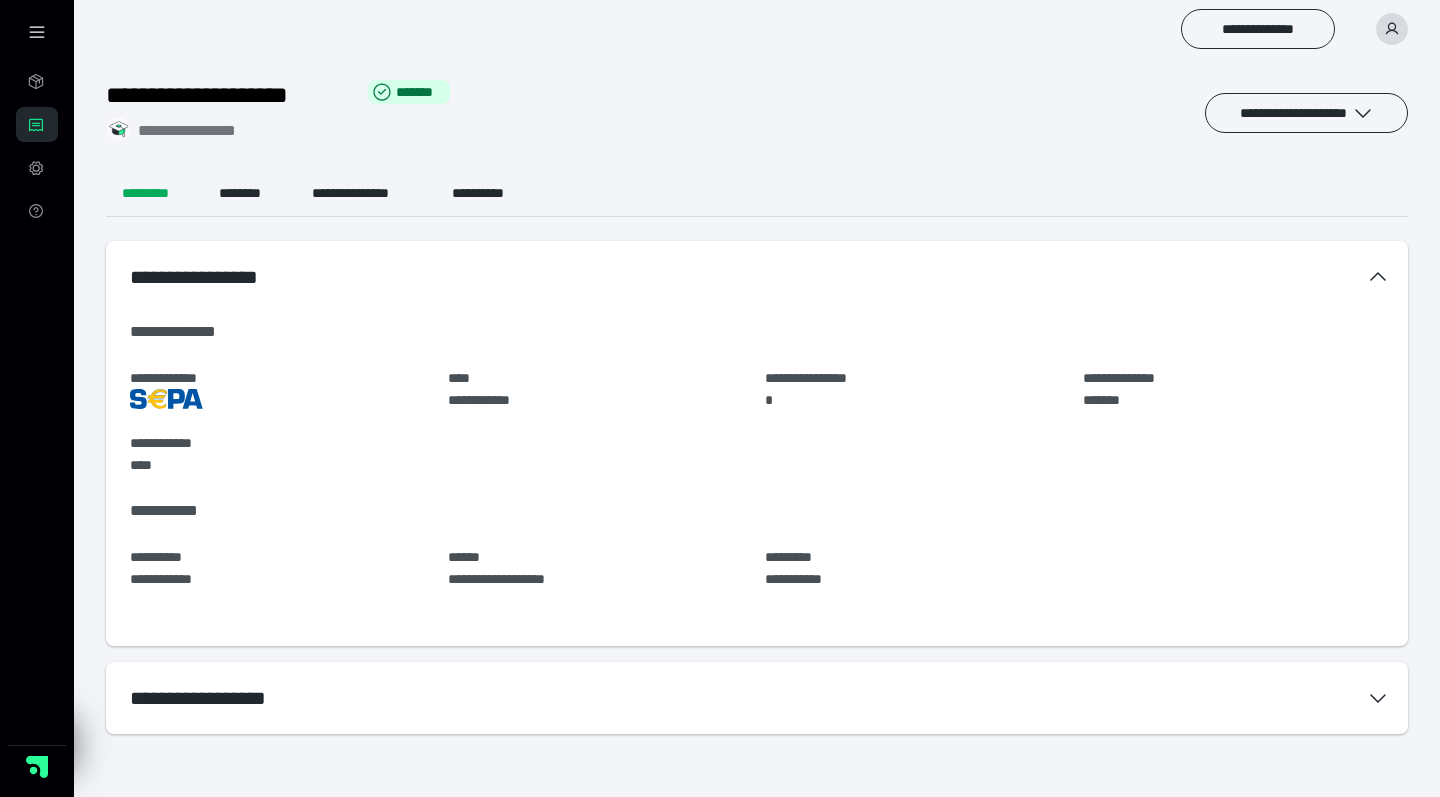 scroll, scrollTop: 0, scrollLeft: 0, axis: both 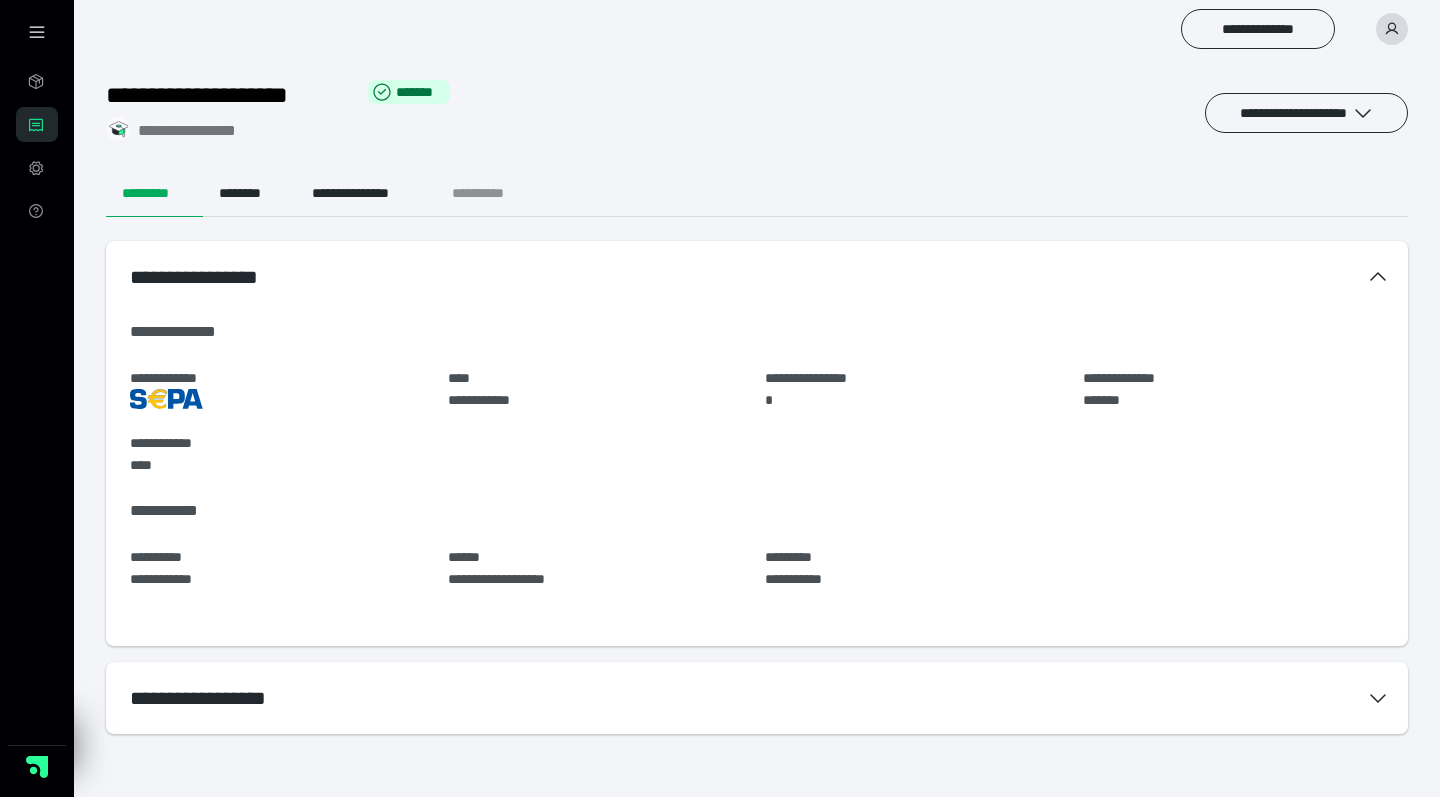 click on "**********" at bounding box center [494, 193] 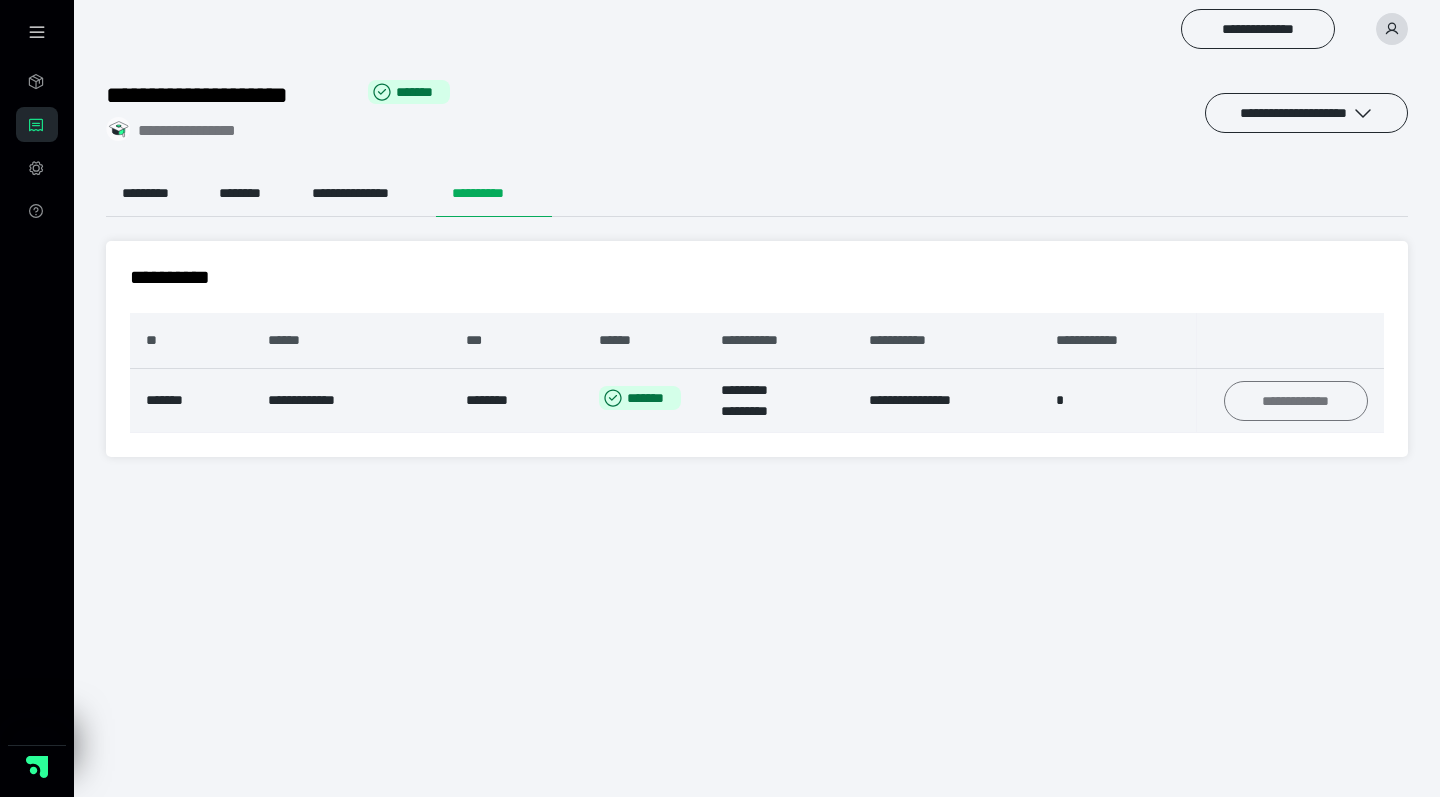 click on "**********" at bounding box center (1296, 401) 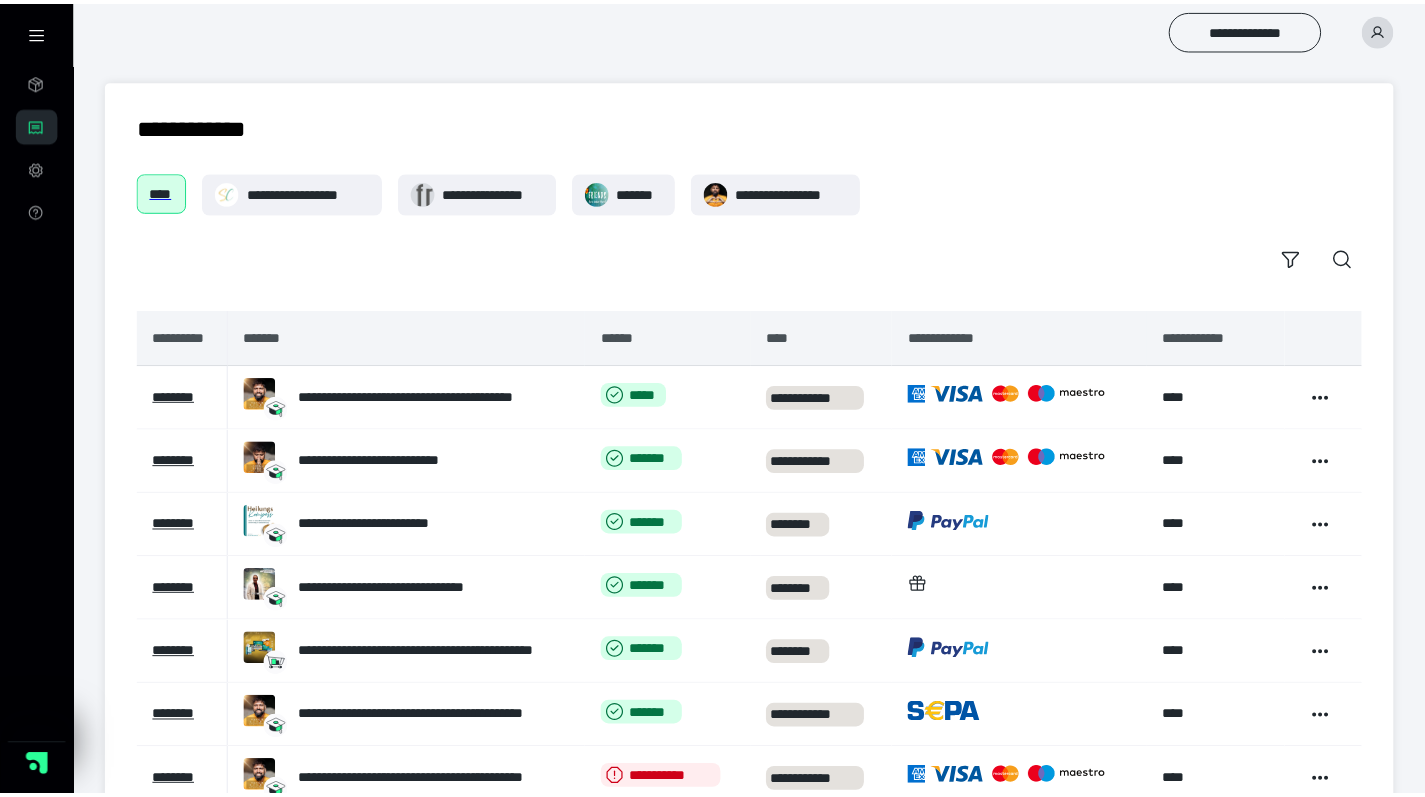 scroll, scrollTop: 353, scrollLeft: 0, axis: vertical 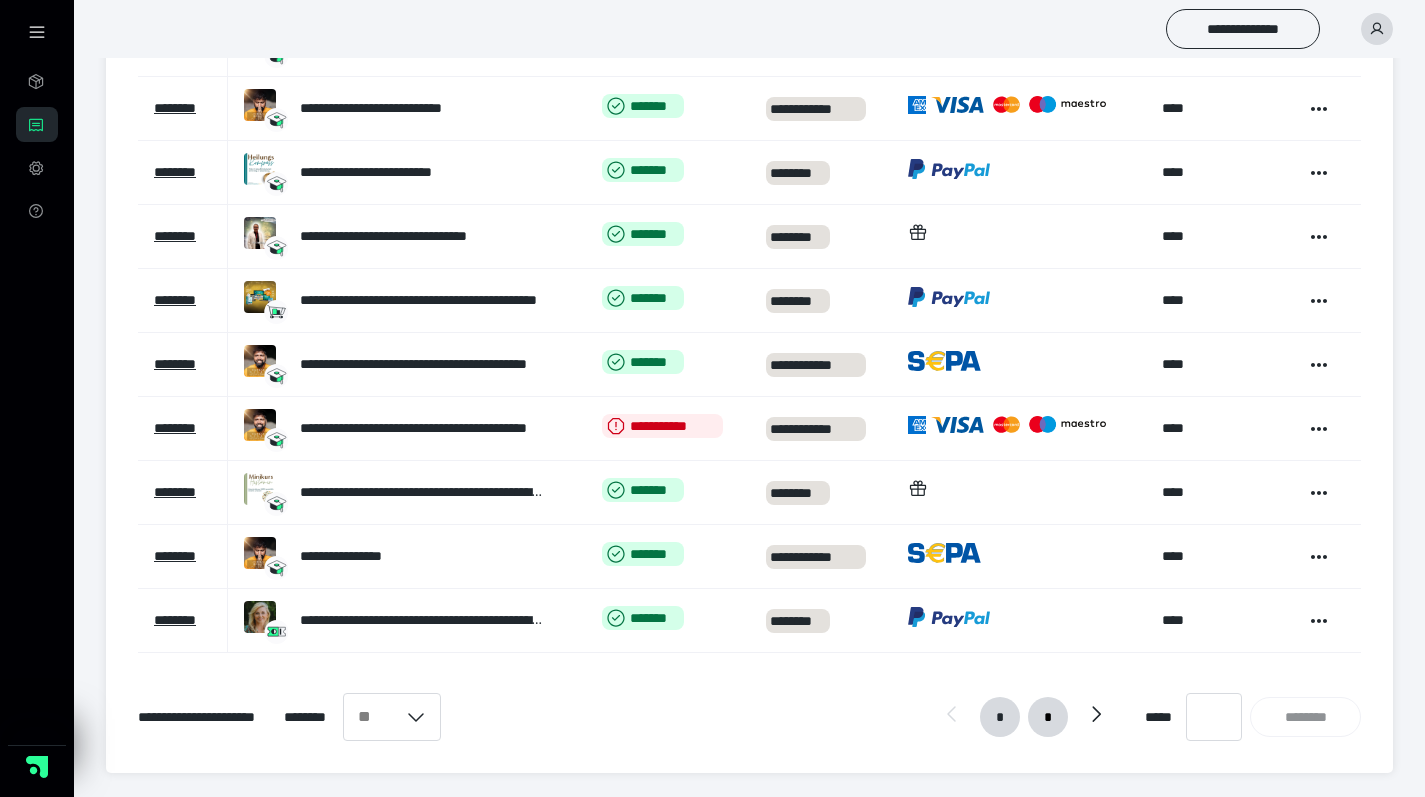 click on "*" at bounding box center [1048, 717] 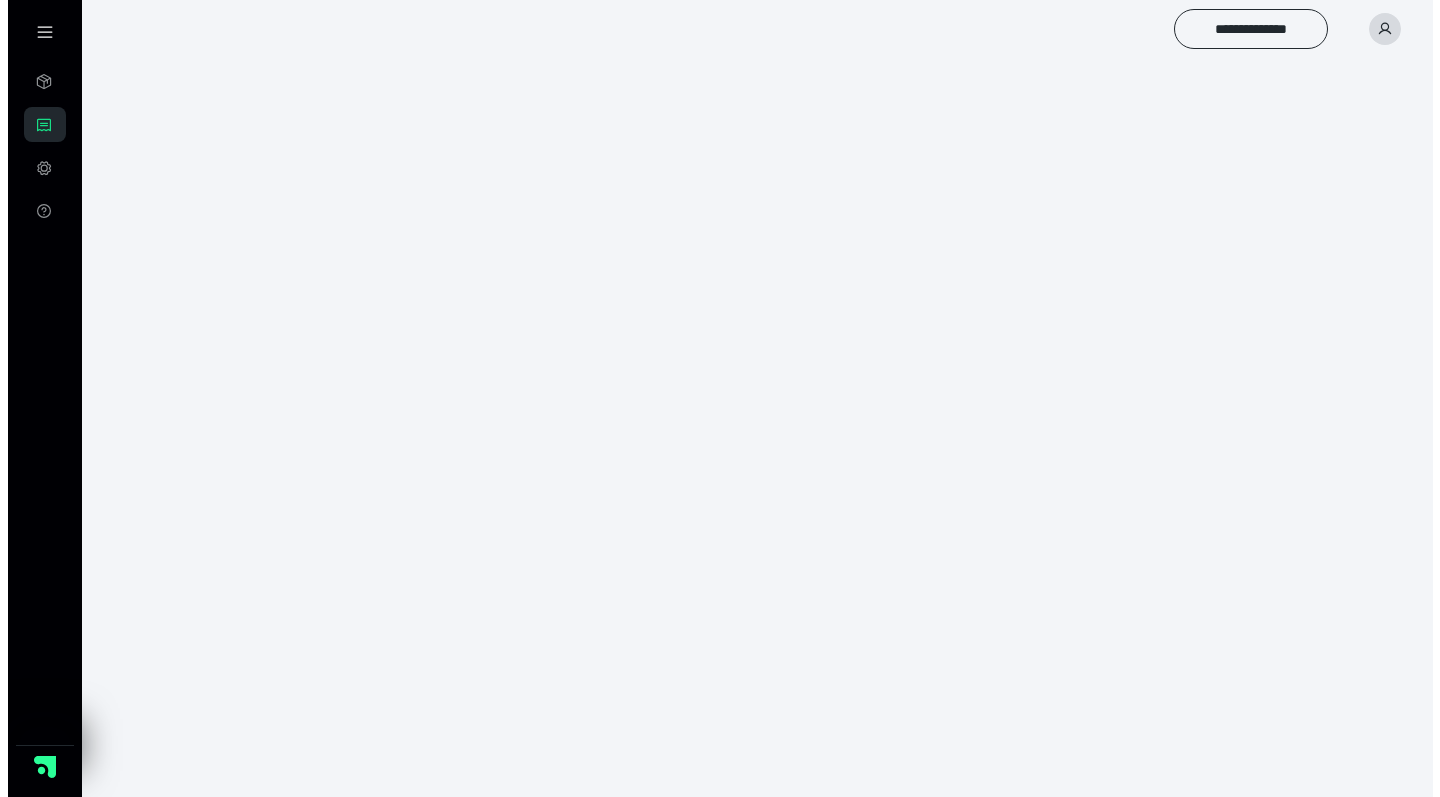 scroll, scrollTop: 0, scrollLeft: 0, axis: both 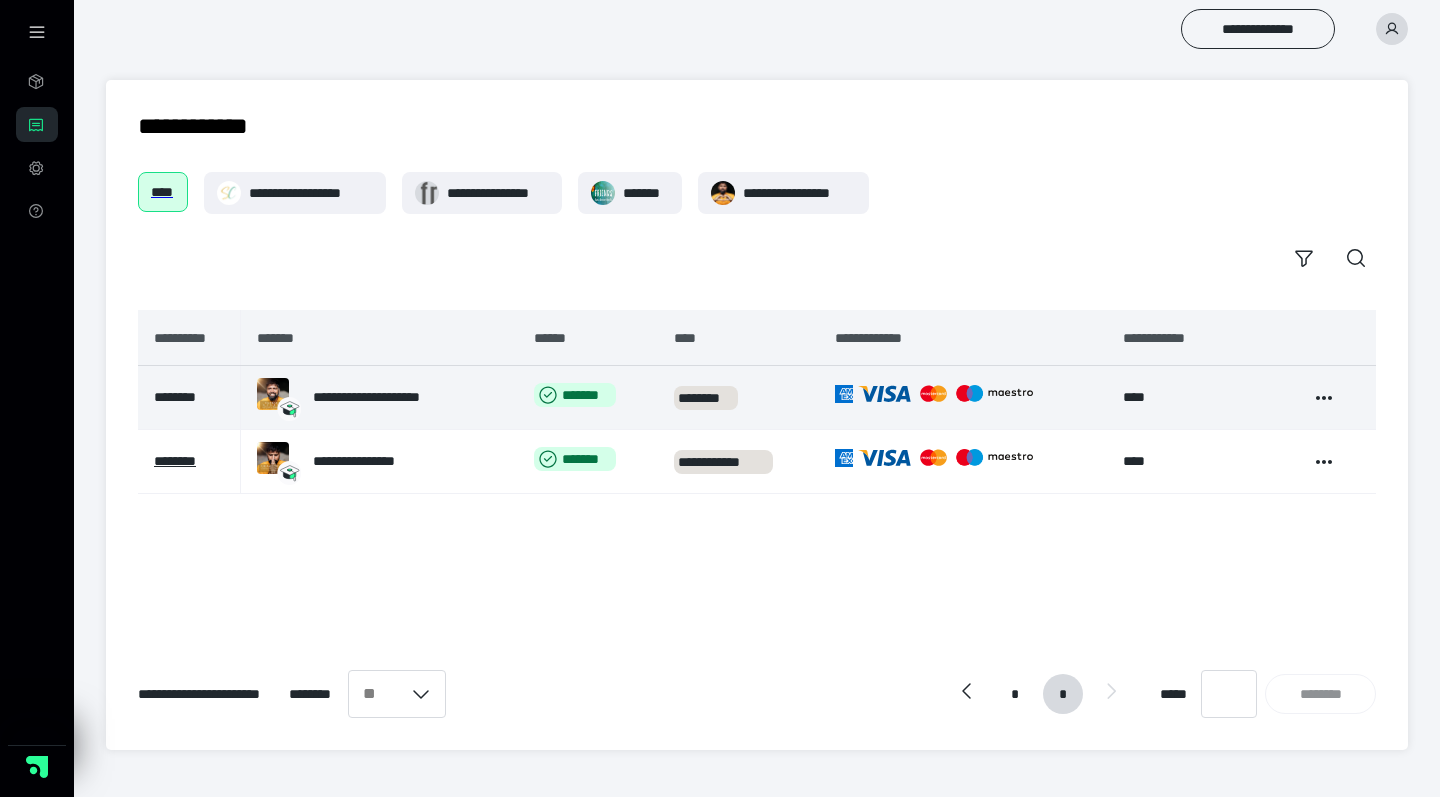 click on "********" at bounding box center (175, 397) 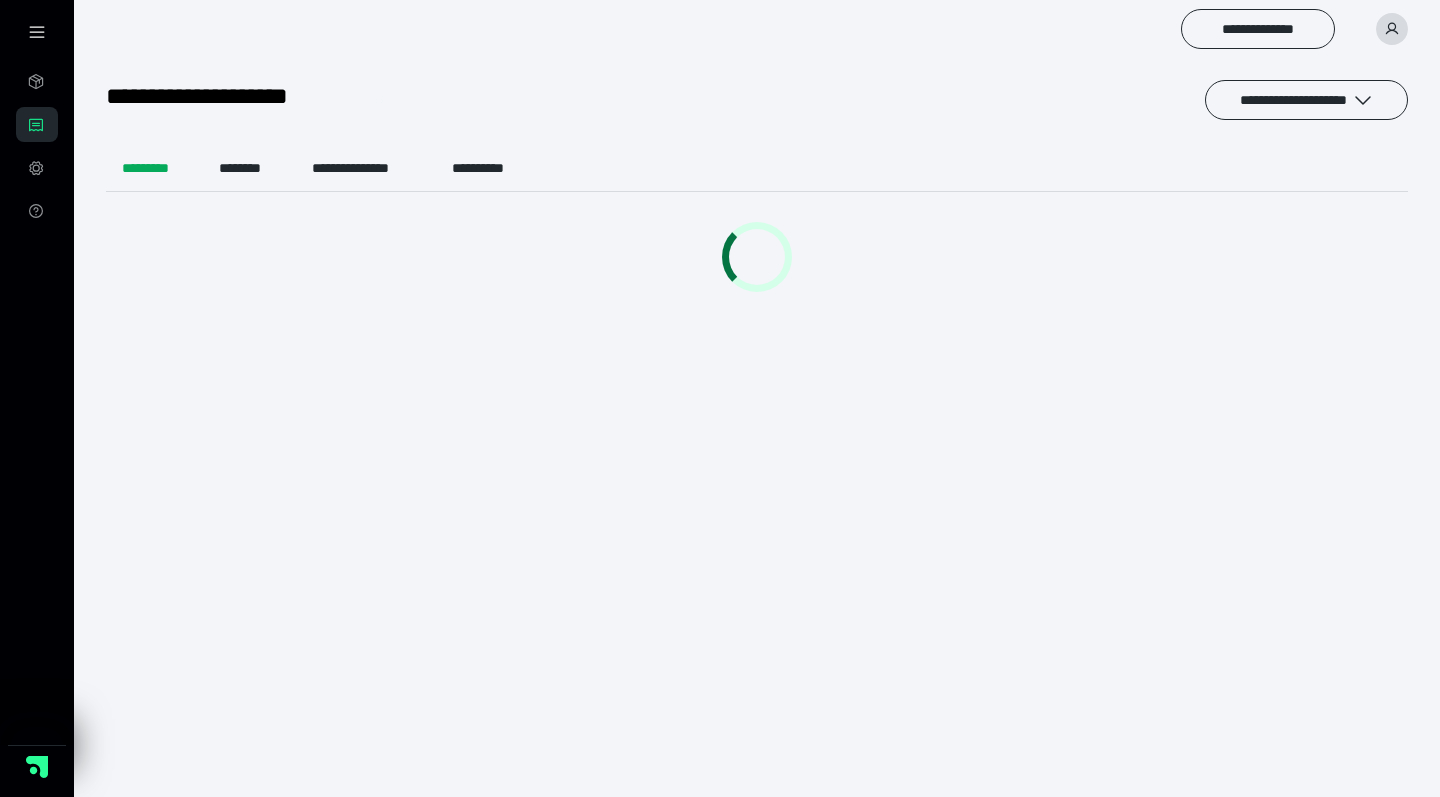 scroll, scrollTop: 0, scrollLeft: 0, axis: both 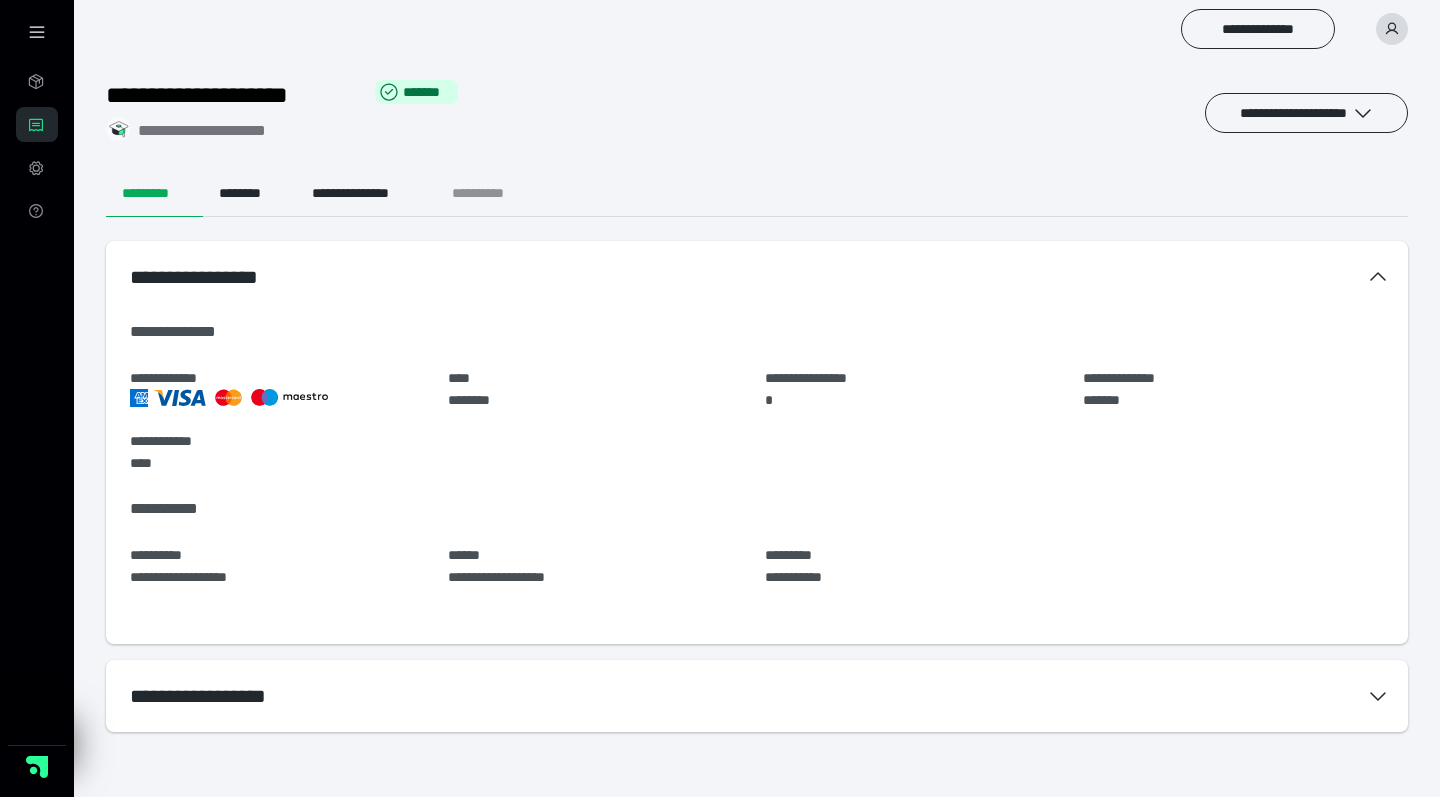 click on "**********" at bounding box center [494, 193] 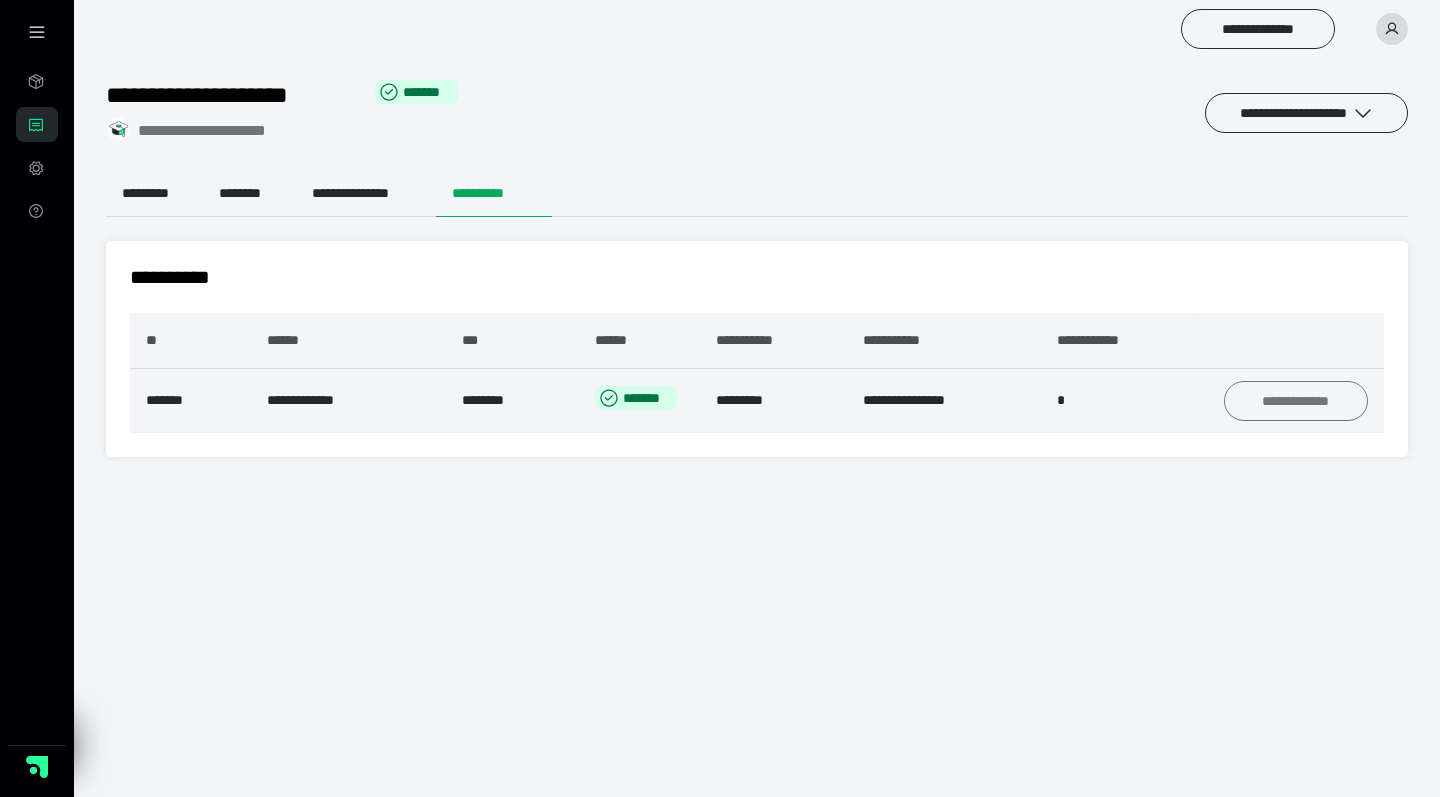 click on "**********" at bounding box center (1296, 401) 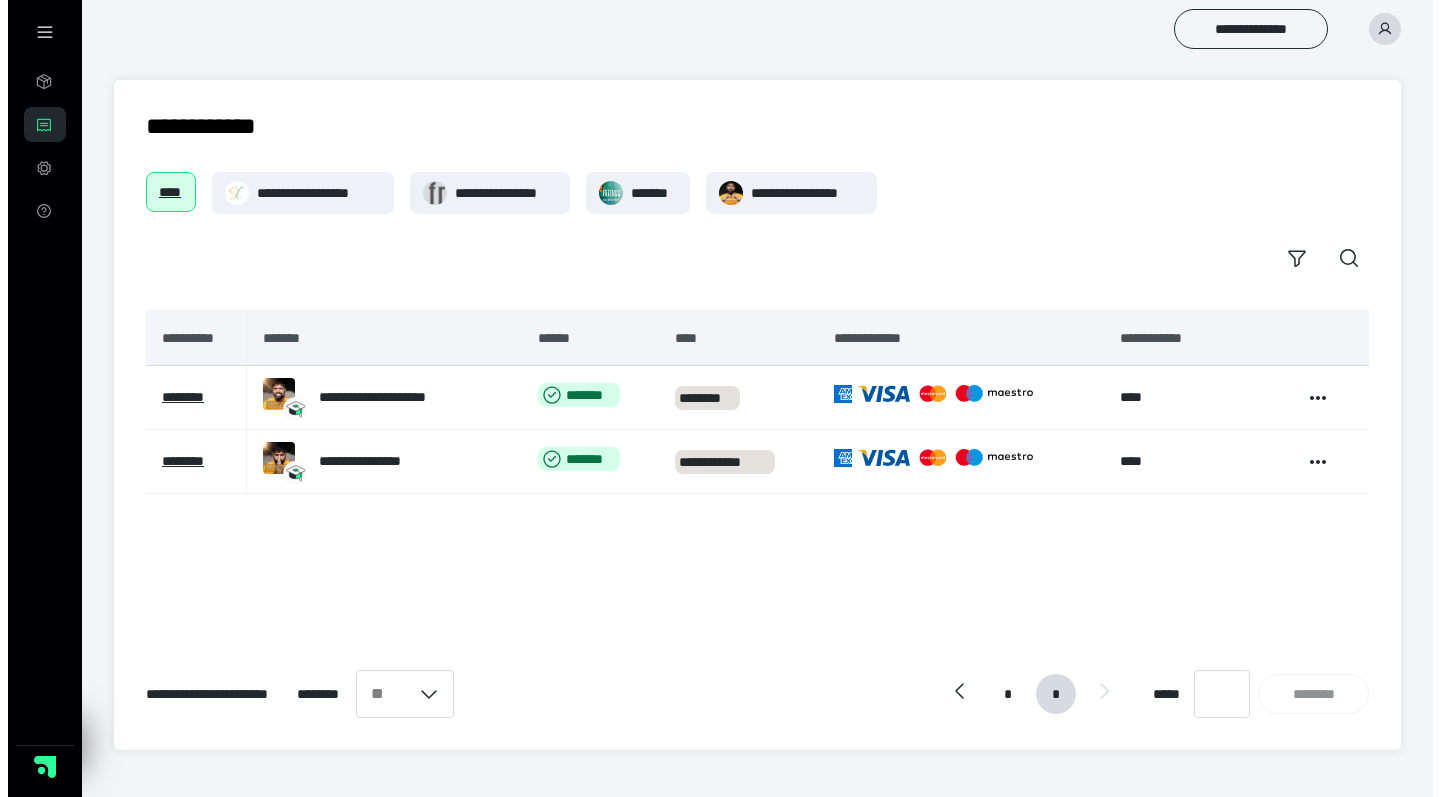 scroll, scrollTop: 0, scrollLeft: 0, axis: both 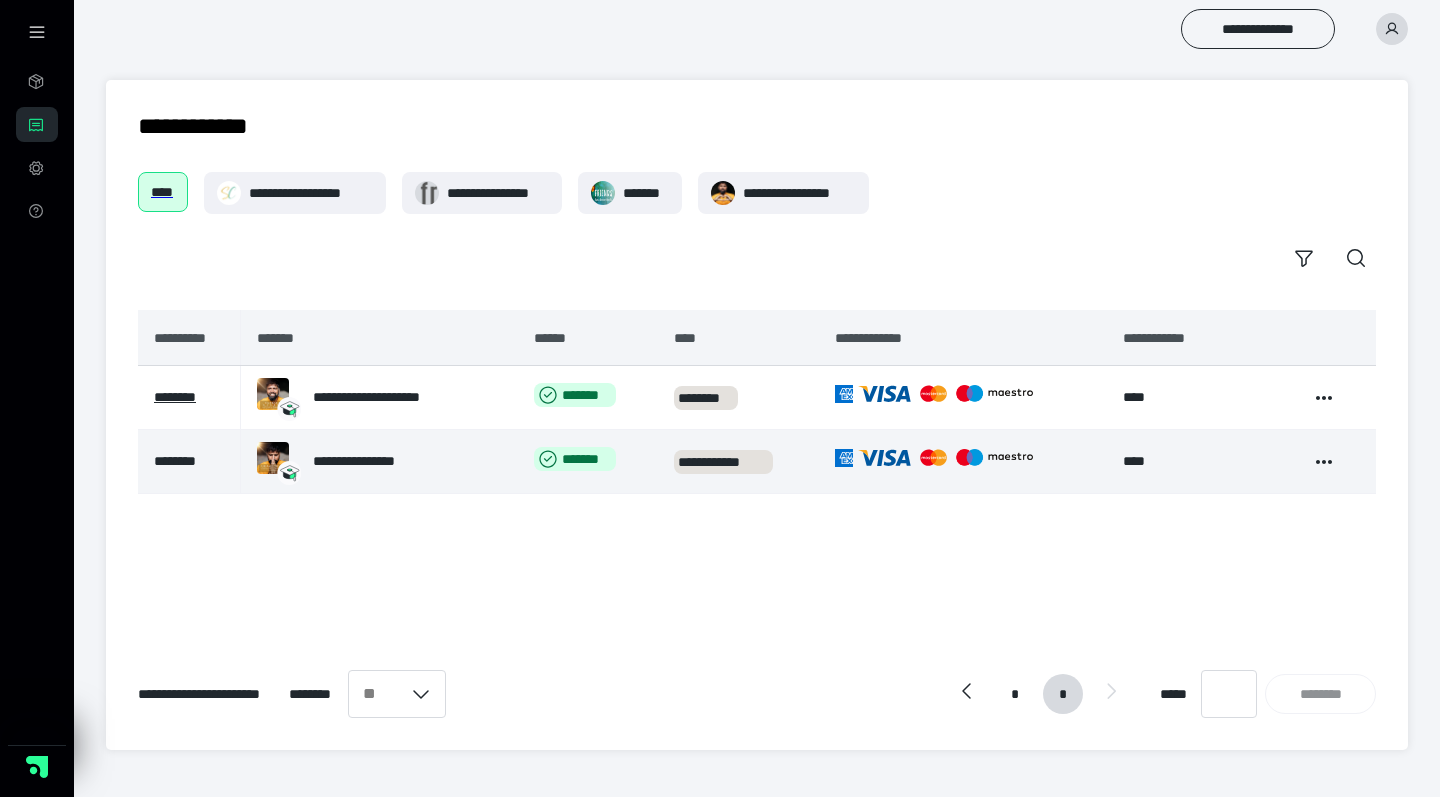 click on "********" at bounding box center [175, 461] 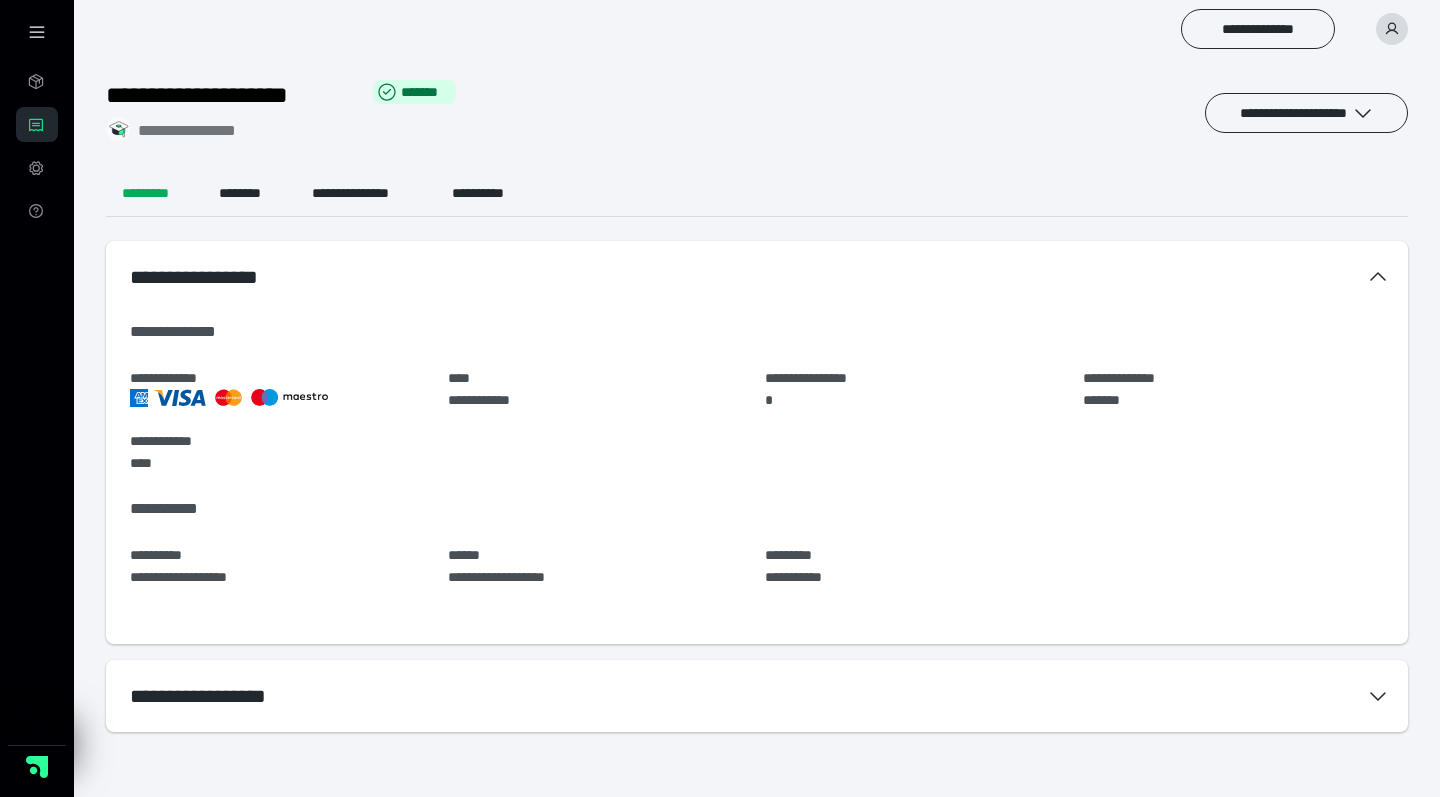 scroll, scrollTop: 0, scrollLeft: 0, axis: both 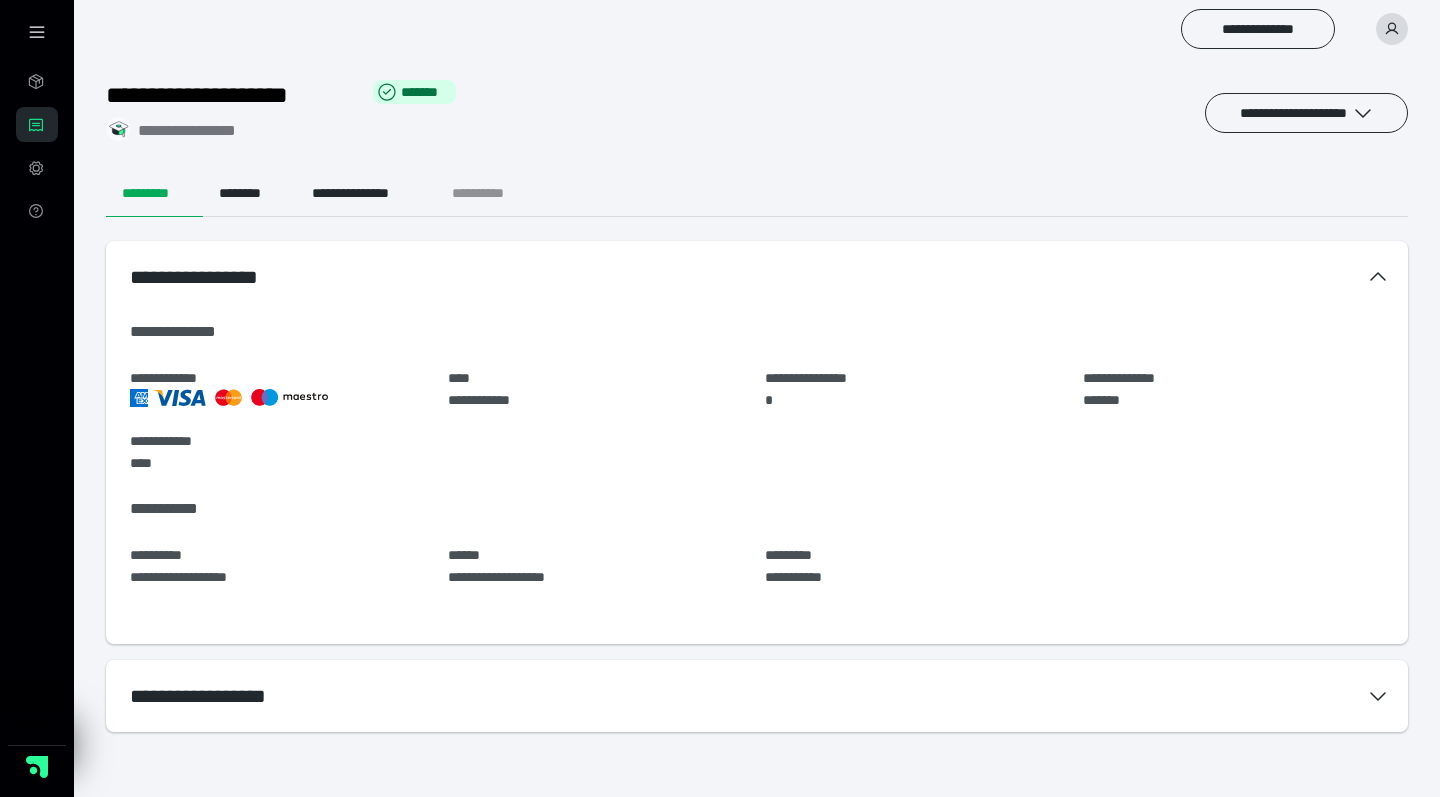 click on "**********" at bounding box center [494, 193] 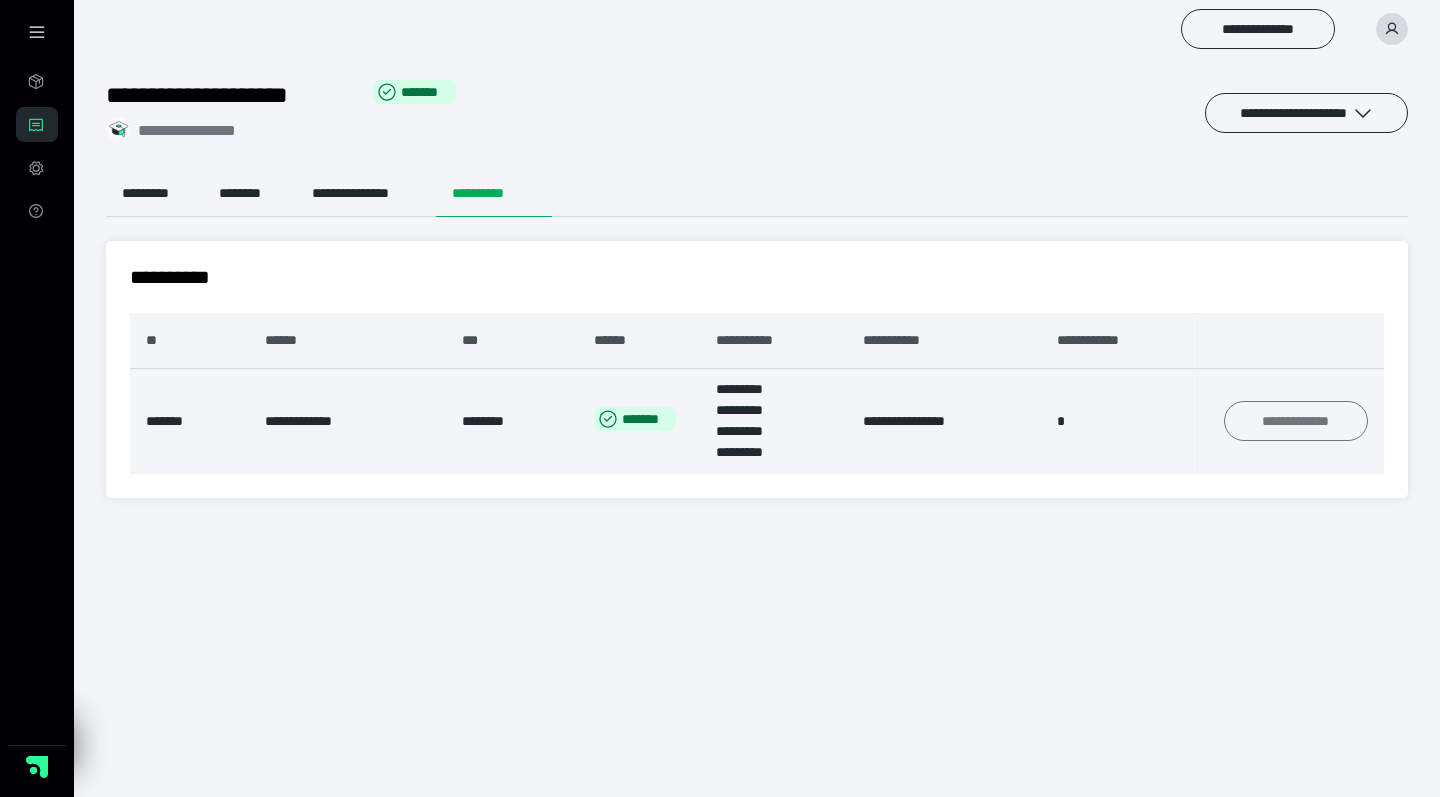 click on "**********" at bounding box center (1296, 421) 